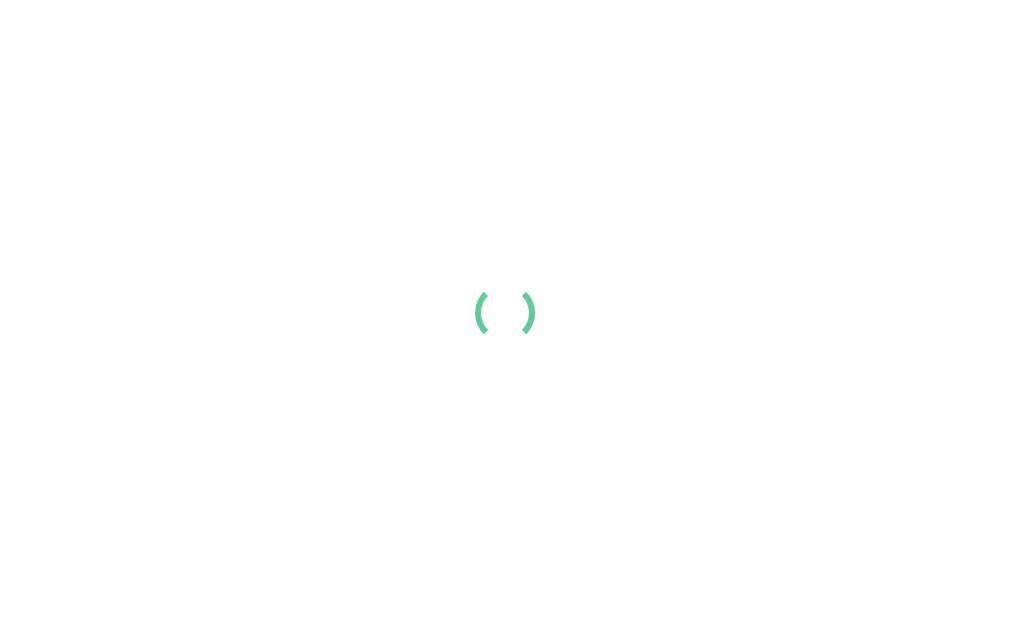 scroll, scrollTop: 0, scrollLeft: 0, axis: both 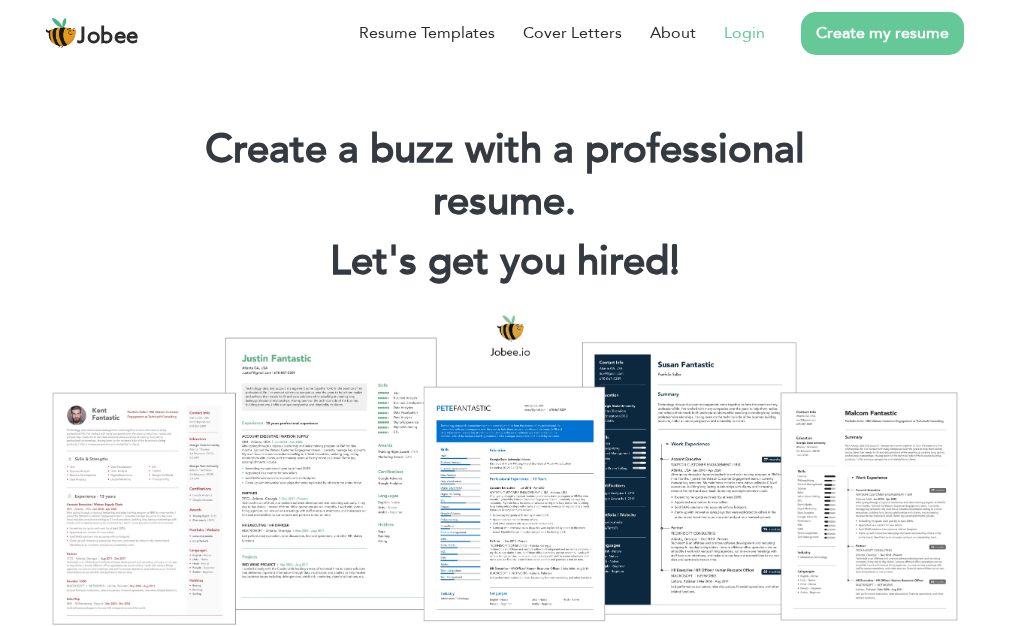 click on "Login" at bounding box center [744, 33] 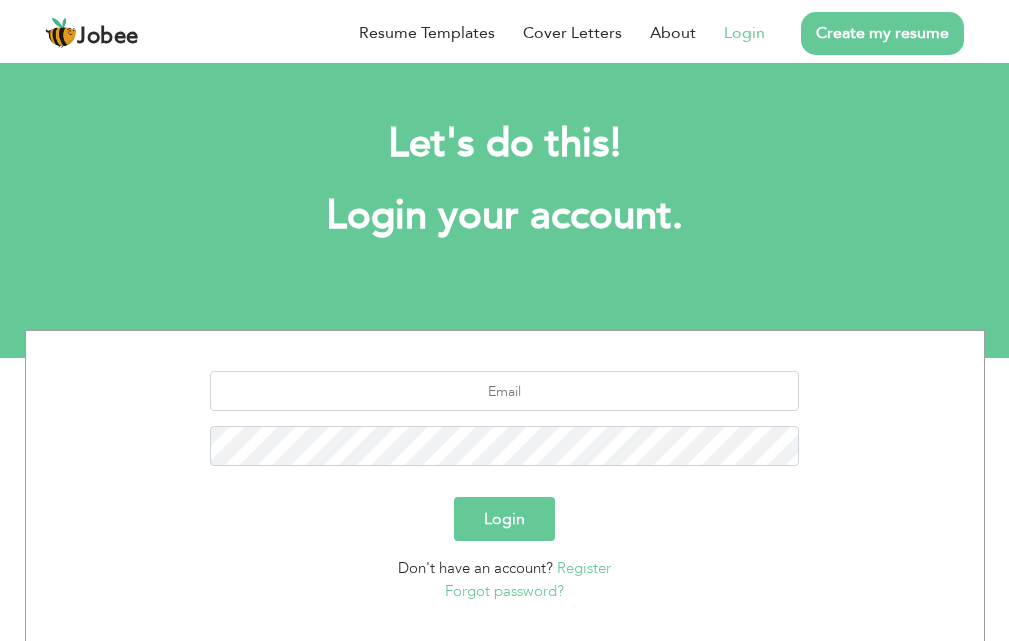 scroll, scrollTop: 0, scrollLeft: 0, axis: both 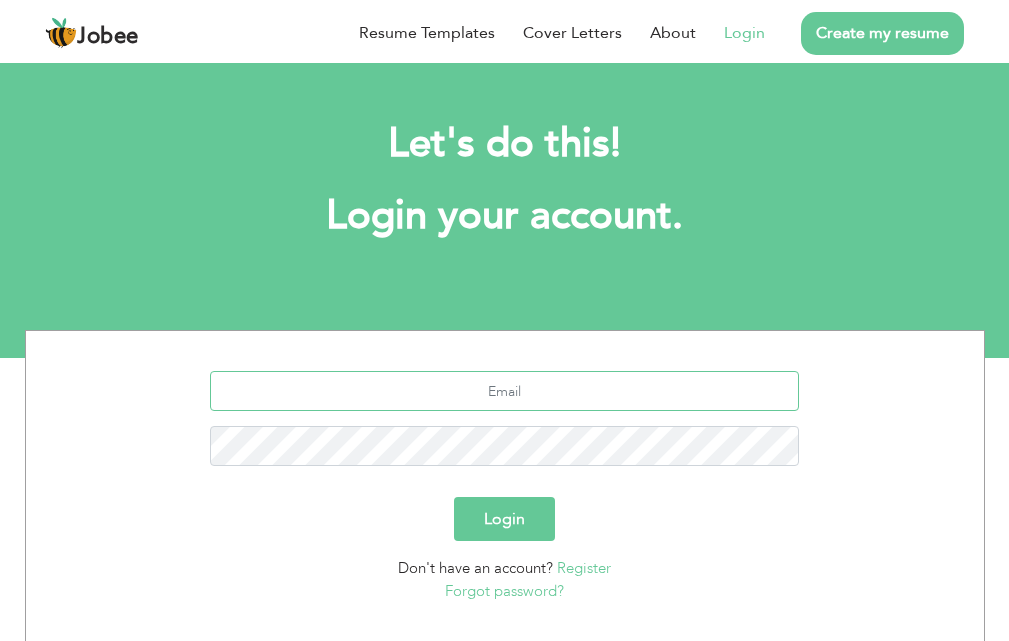 type on "[EMAIL_ADDRESS][DOMAIN_NAME]" 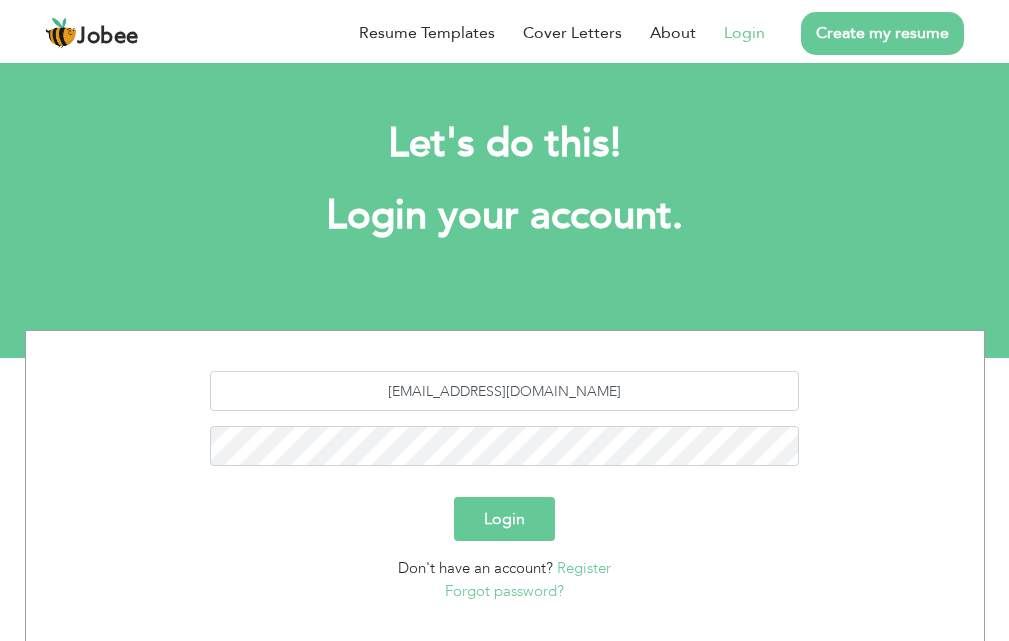 click on "Login" at bounding box center [504, 519] 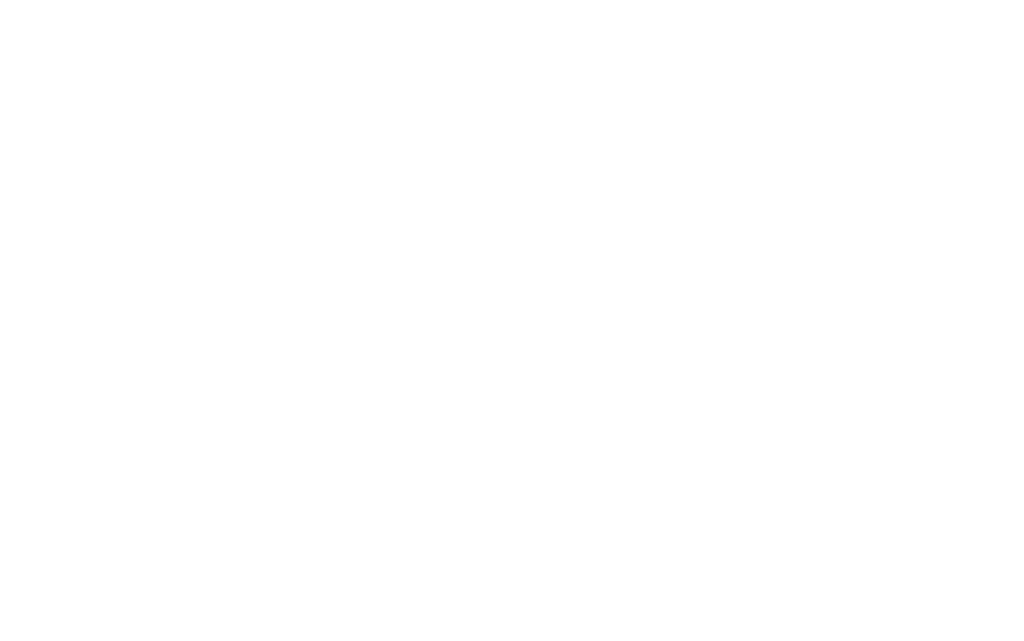 scroll, scrollTop: 0, scrollLeft: 0, axis: both 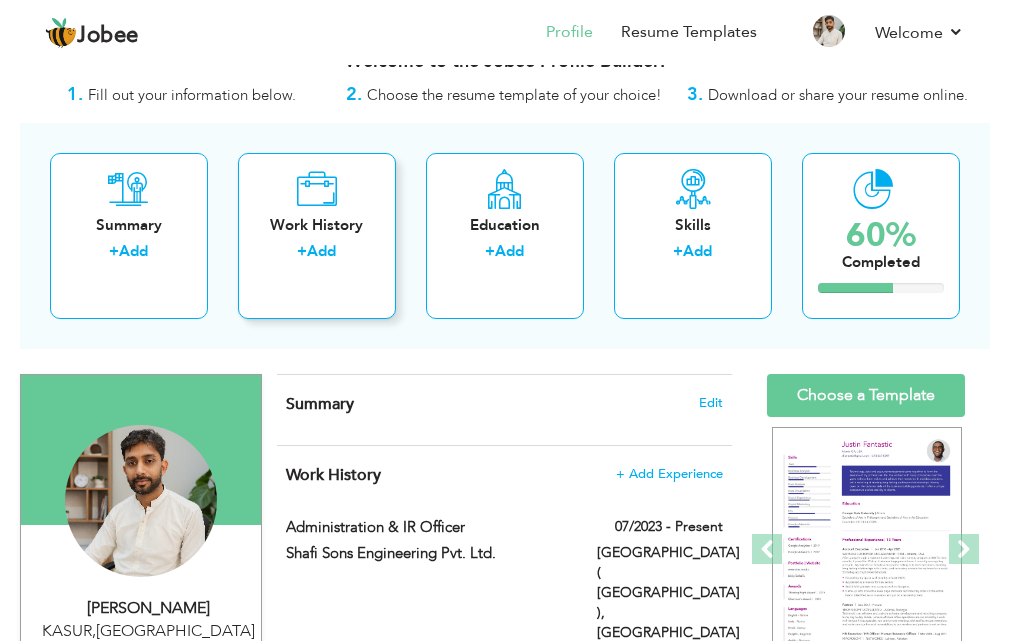 click on "Work History" at bounding box center (317, 225) 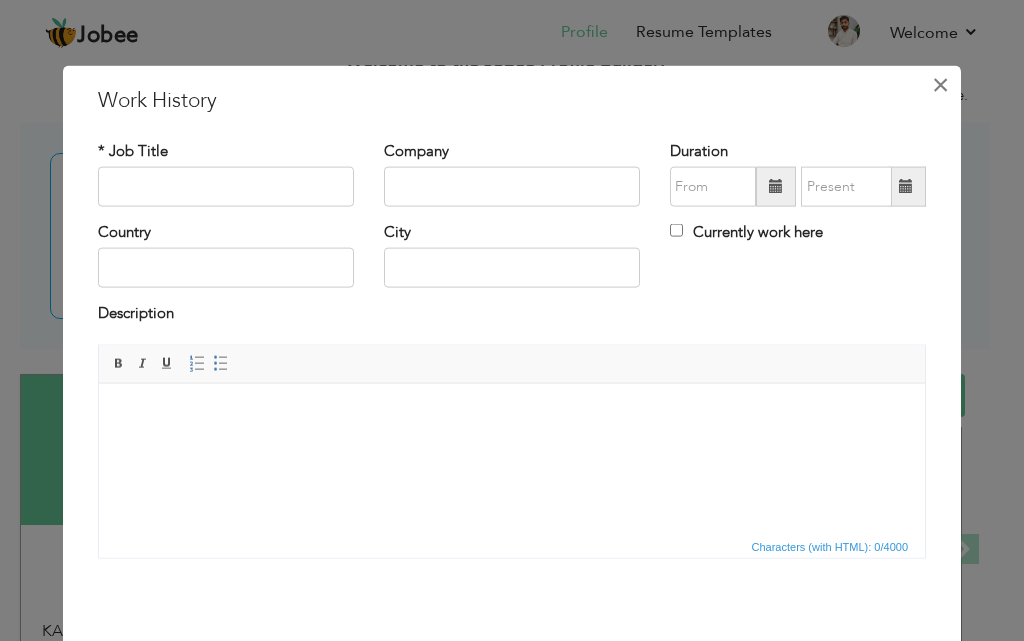 click on "×" at bounding box center [940, 84] 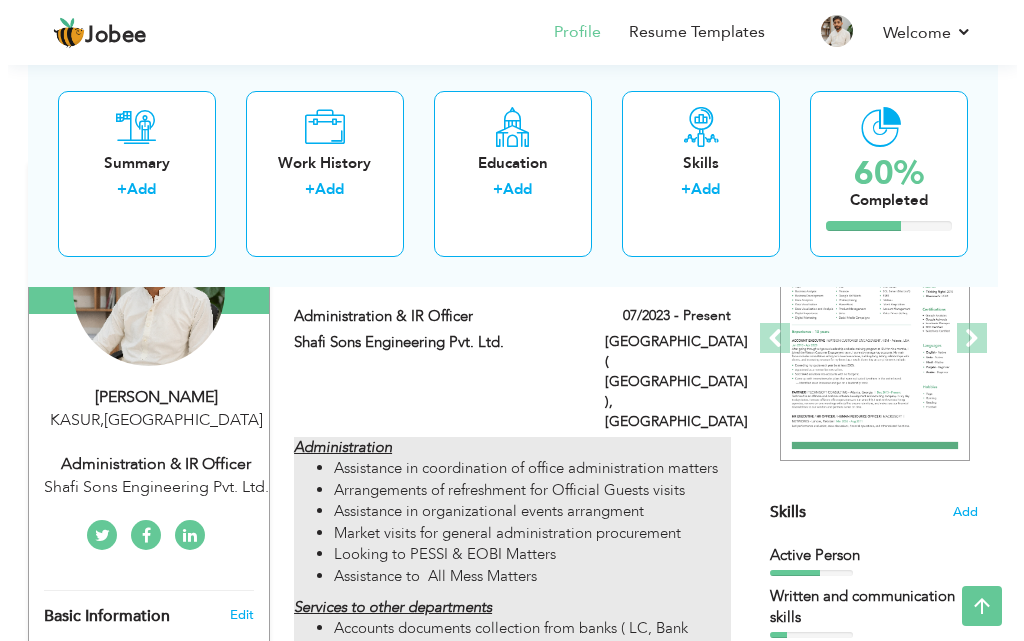 scroll, scrollTop: 200, scrollLeft: 0, axis: vertical 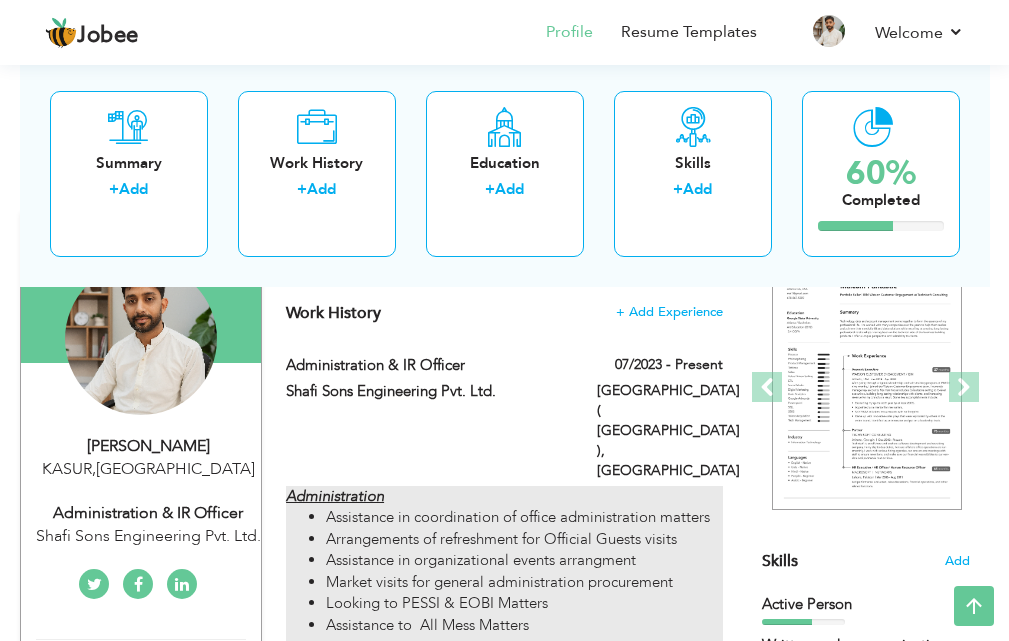 click on "Administration" at bounding box center [335, 496] 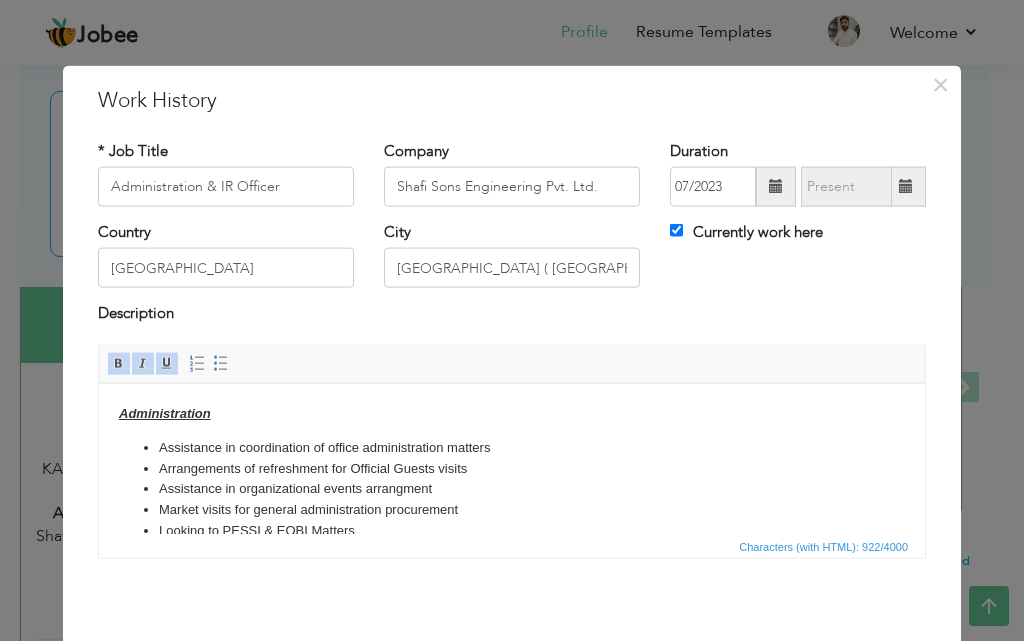 click on "Looking to PESSI & EOBI Matters" at bounding box center (512, 530) 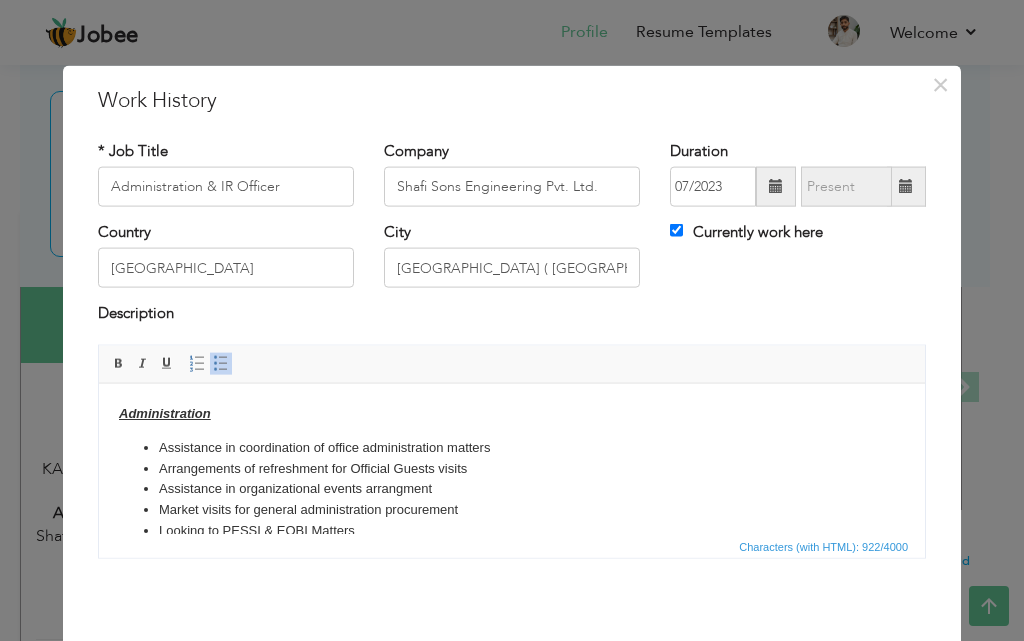 scroll, scrollTop: 100, scrollLeft: 0, axis: vertical 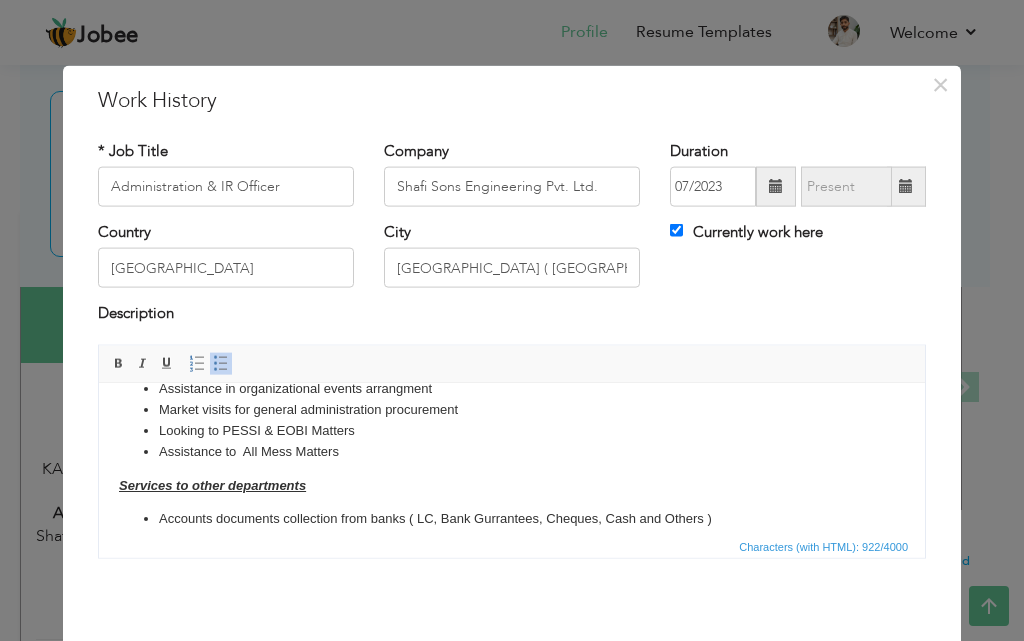 type 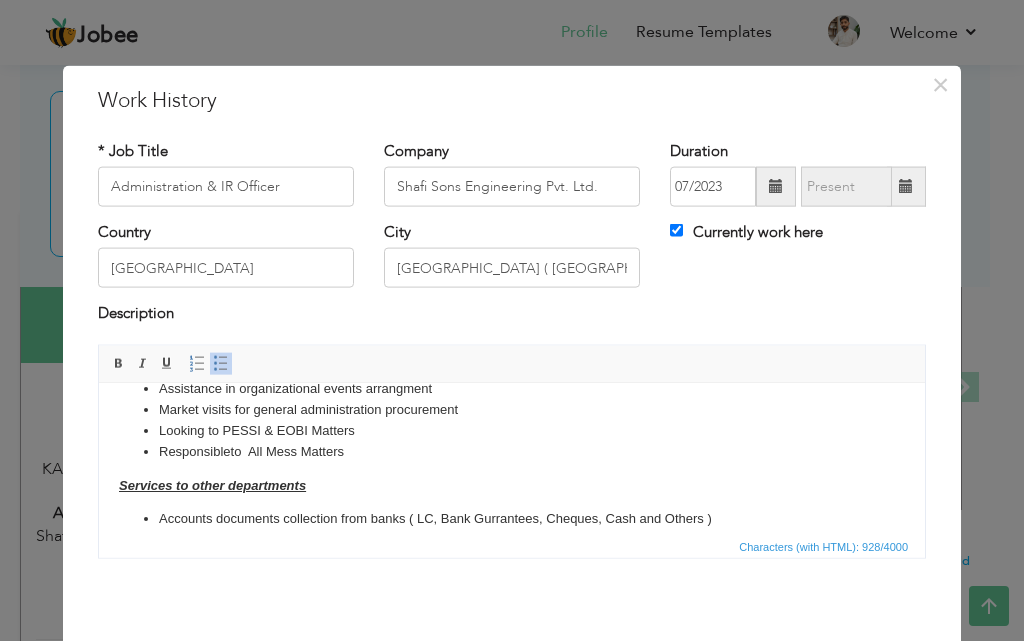 drag, startPoint x: 294, startPoint y: 455, endPoint x: 142, endPoint y: 455, distance: 152 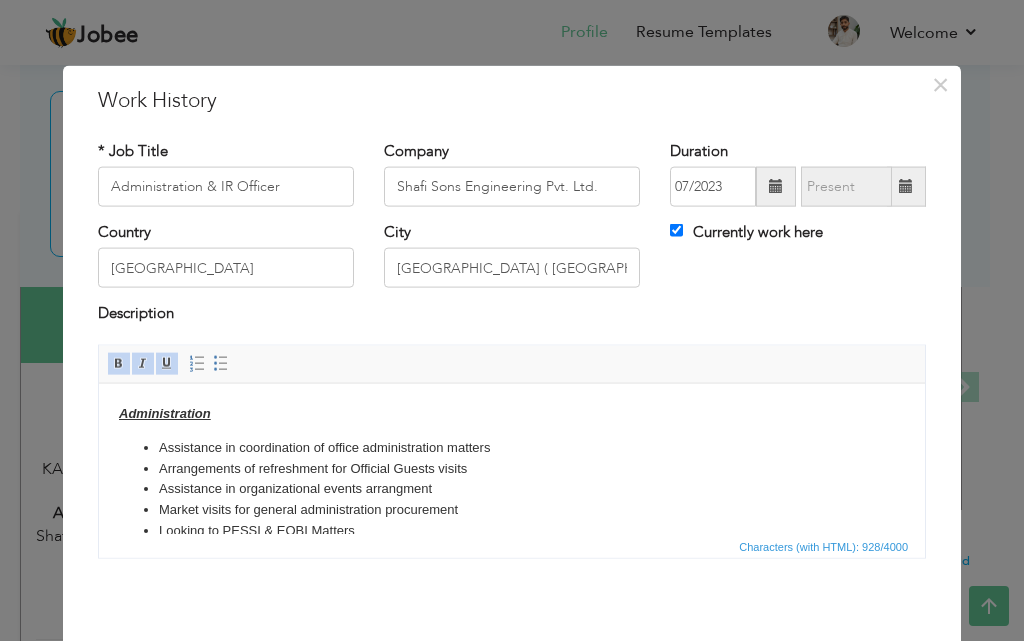 scroll, scrollTop: 100, scrollLeft: 0, axis: vertical 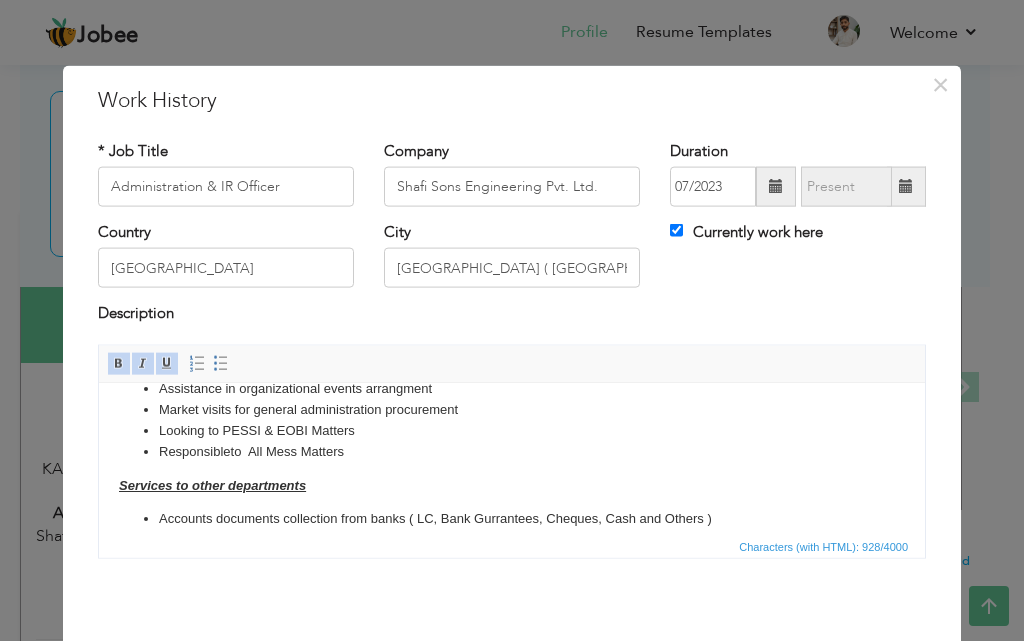 click on "Responsible  to  All Mess Matters" at bounding box center (512, 451) 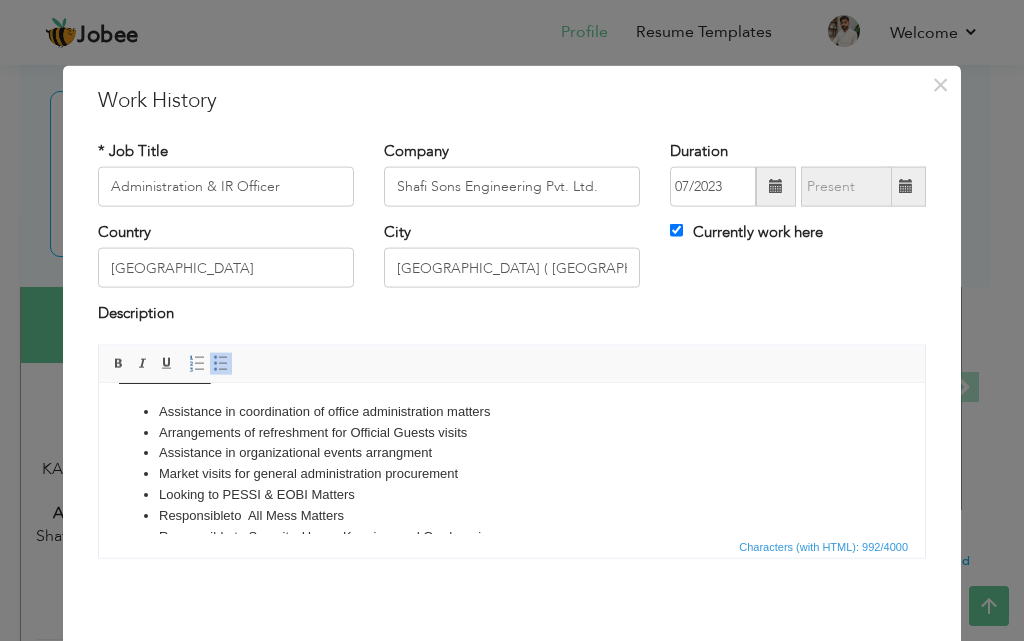 scroll, scrollTop: 0, scrollLeft: 0, axis: both 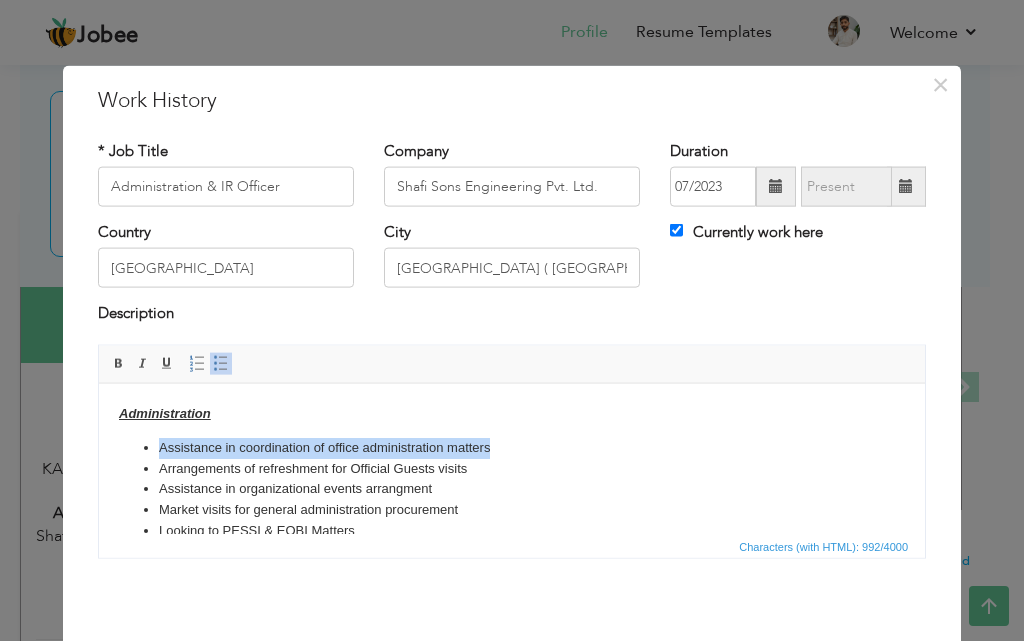 drag, startPoint x: 487, startPoint y: 443, endPoint x: 224, endPoint y: 447, distance: 263.03043 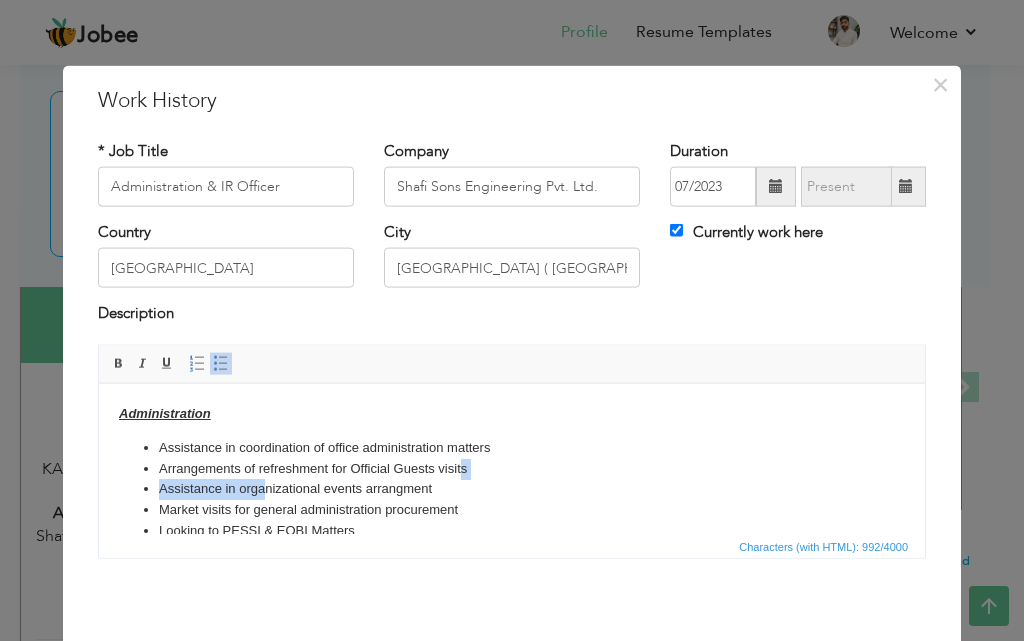 drag, startPoint x: 451, startPoint y: 471, endPoint x: 265, endPoint y: 483, distance: 186.38669 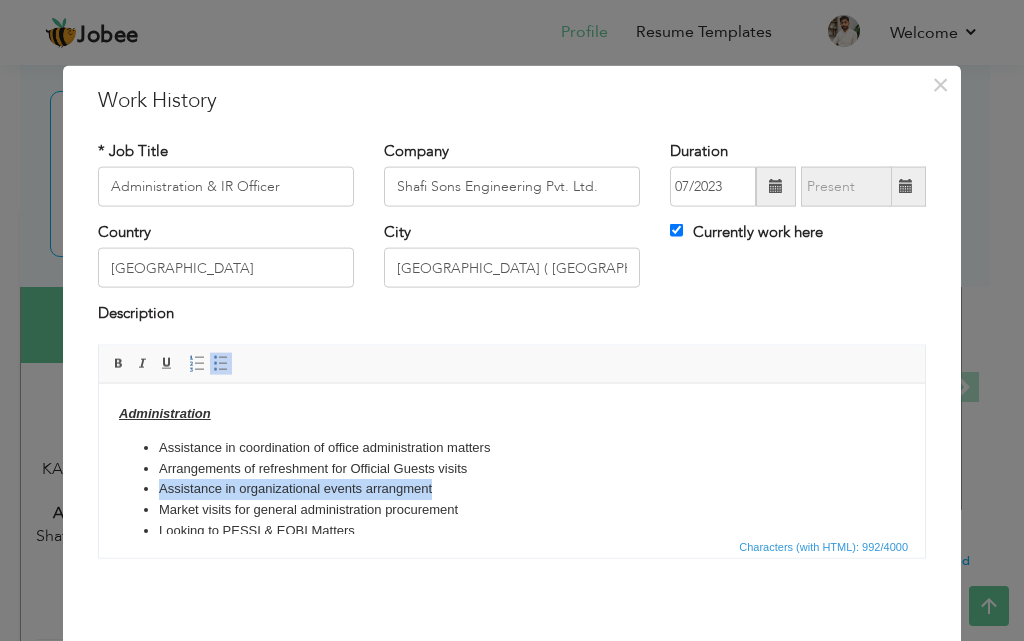 drag, startPoint x: 435, startPoint y: 487, endPoint x: 152, endPoint y: 492, distance: 283.04416 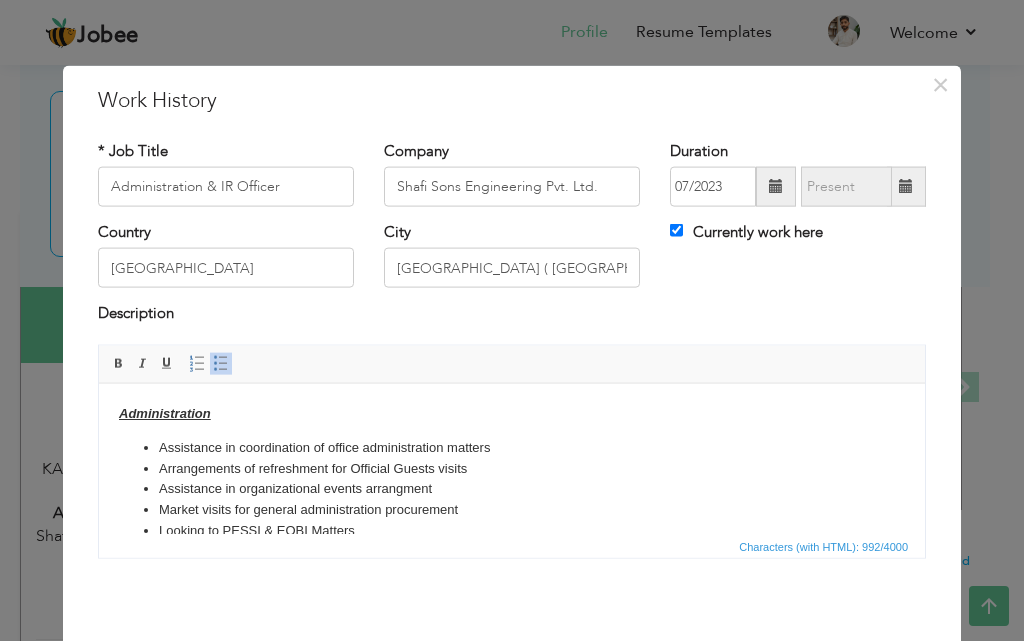 click on "Market visits for general administration procurement" at bounding box center [512, 509] 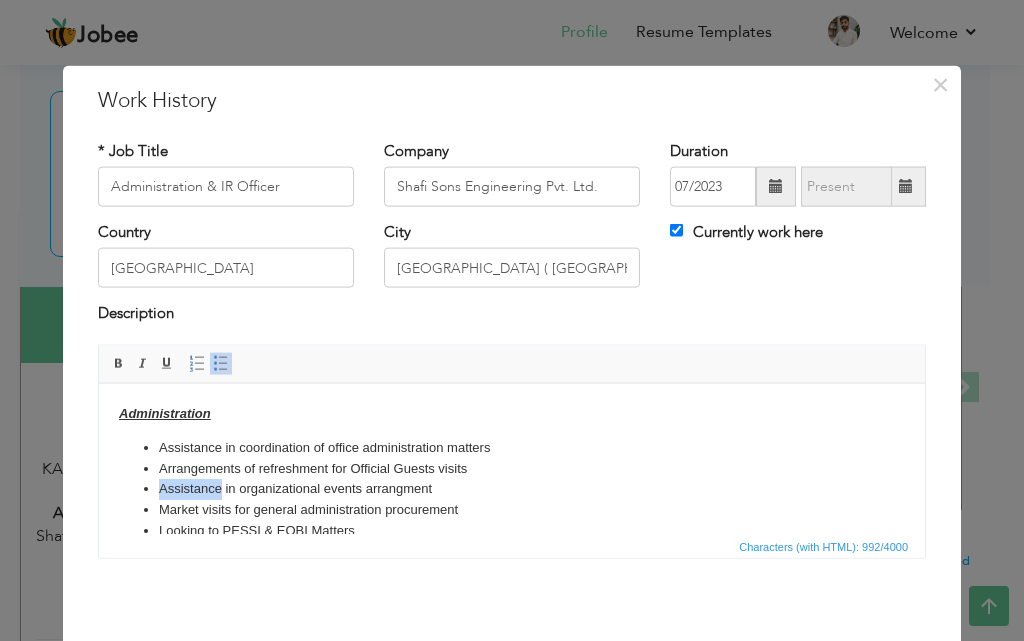 drag, startPoint x: 221, startPoint y: 487, endPoint x: 161, endPoint y: 492, distance: 60.207973 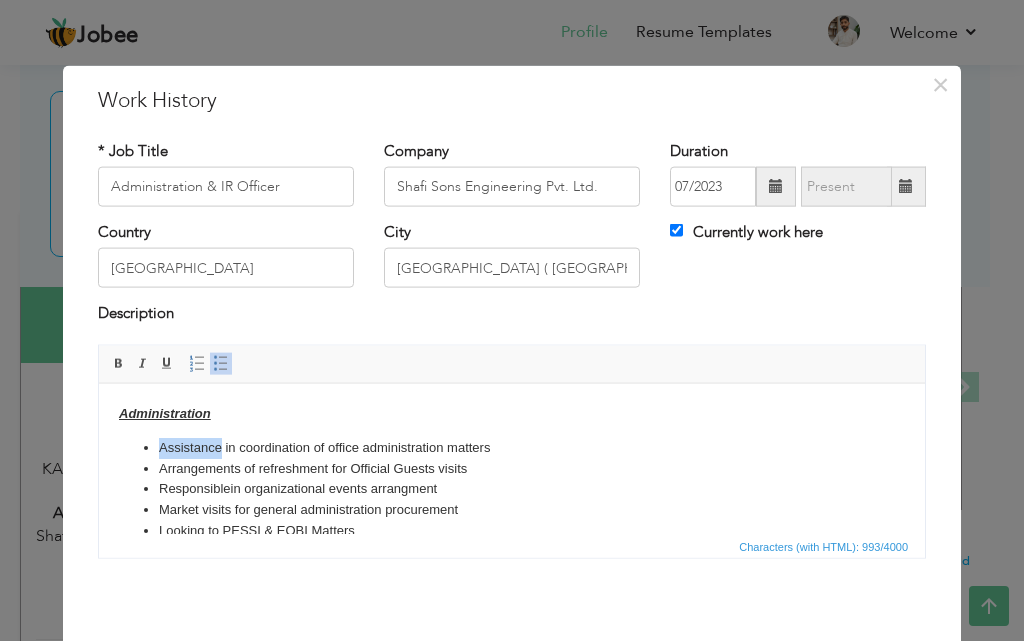 drag, startPoint x: 220, startPoint y: 445, endPoint x: 160, endPoint y: 445, distance: 60 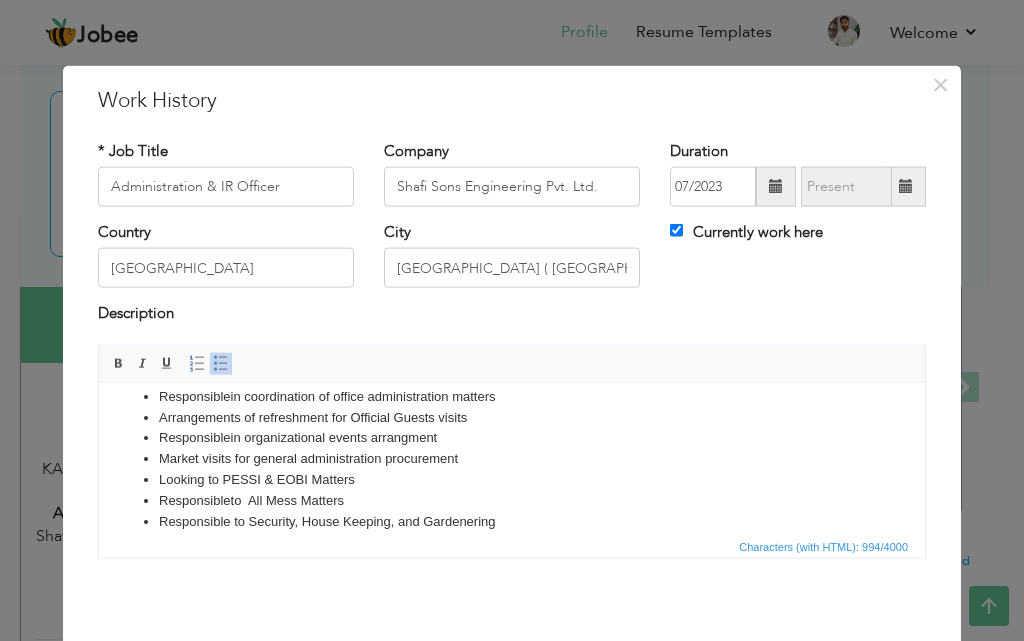scroll, scrollTop: 100, scrollLeft: 0, axis: vertical 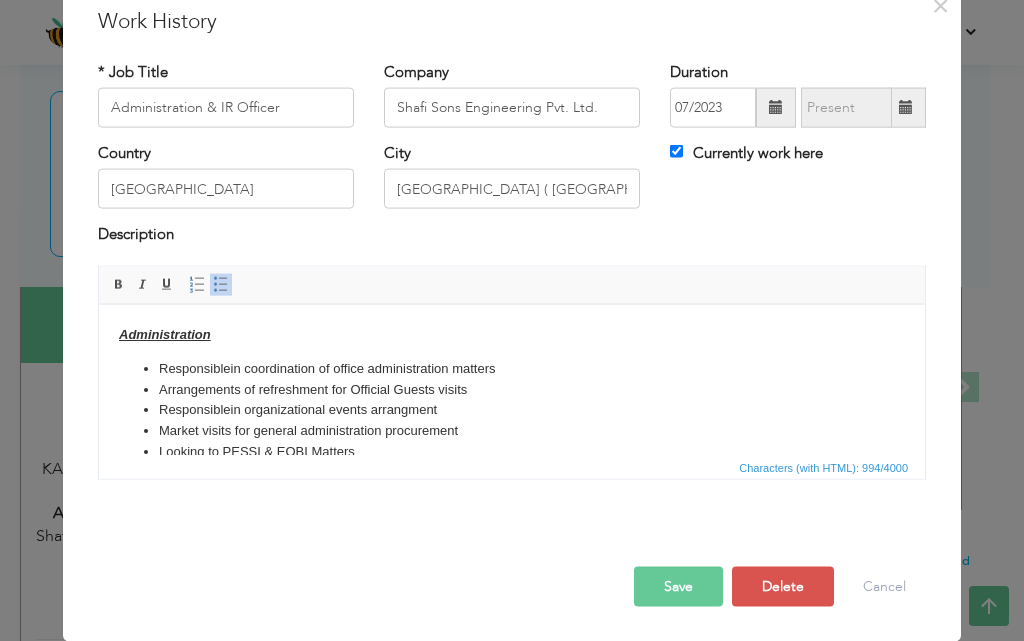click on "Save" at bounding box center (678, 586) 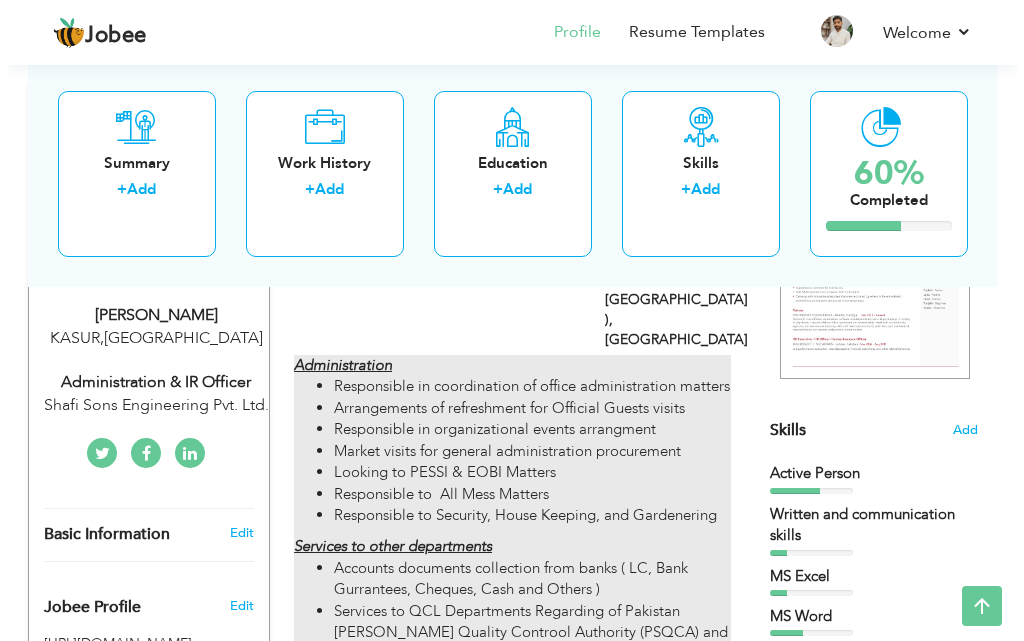 scroll, scrollTop: 300, scrollLeft: 0, axis: vertical 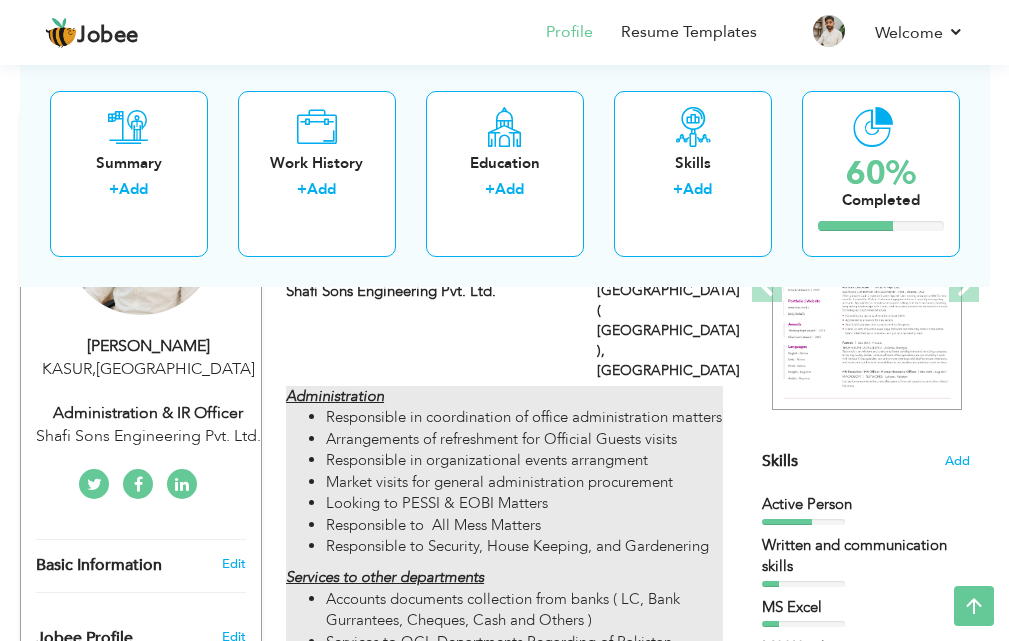 click on "Looking to PESSI & EOBI Matters" at bounding box center [524, 503] 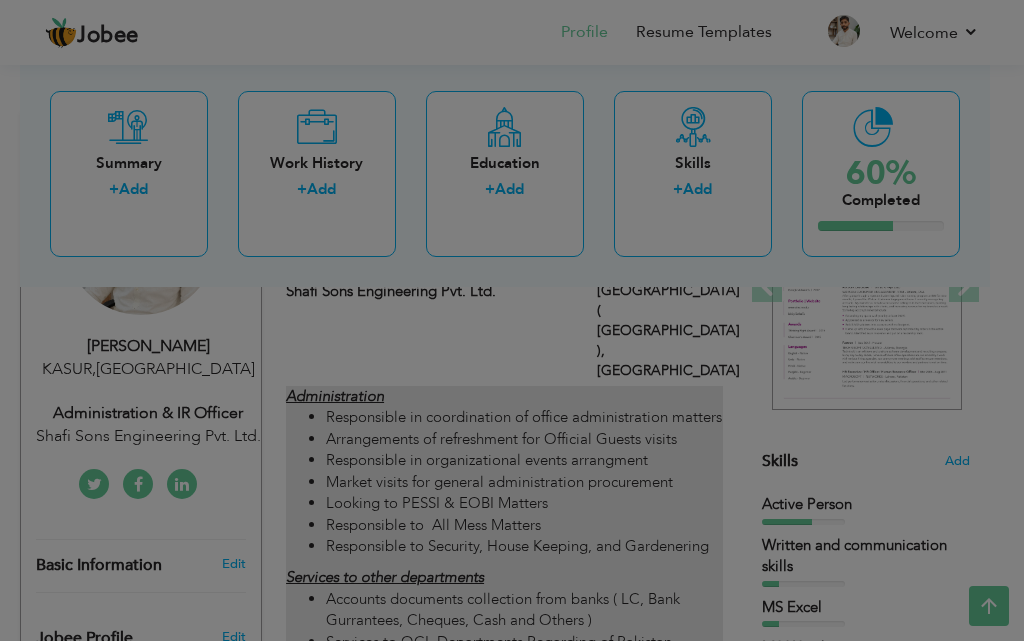 scroll, scrollTop: 0, scrollLeft: 0, axis: both 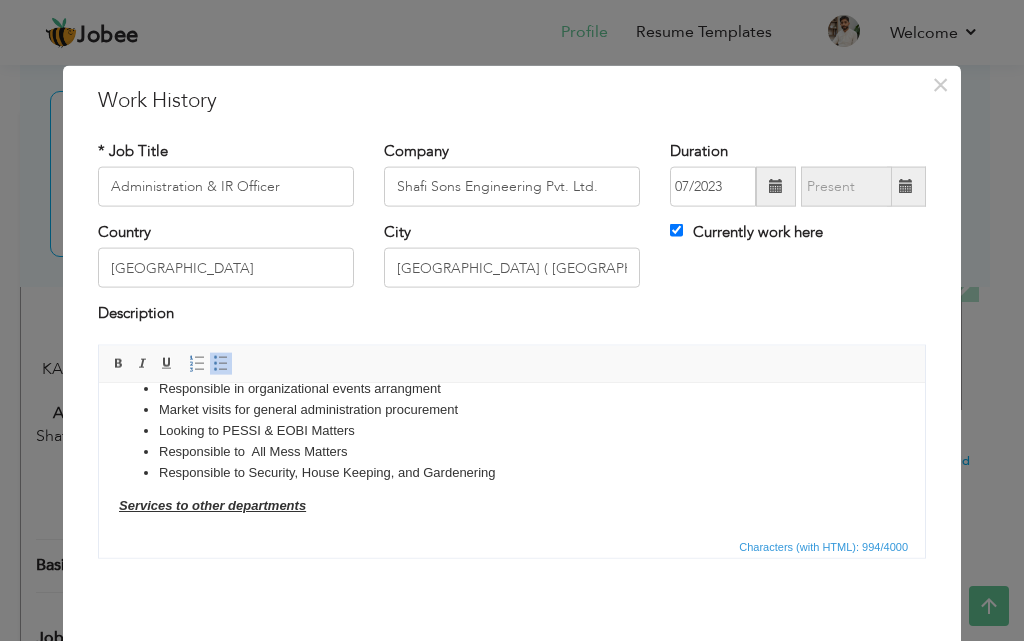 click on "Looking to PESSI & EOBI Matters" at bounding box center (512, 430) 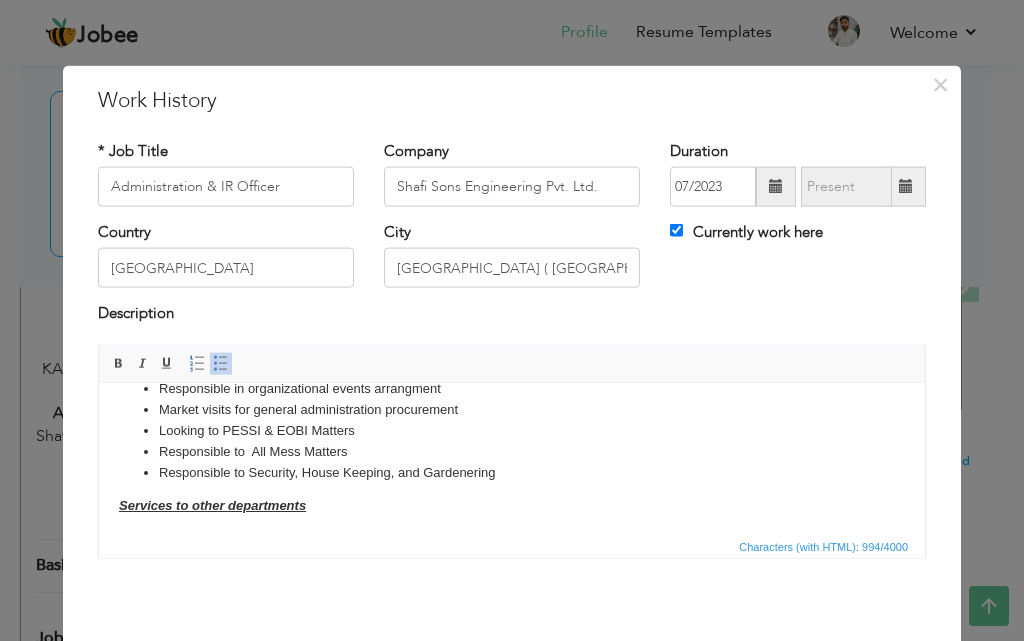 type 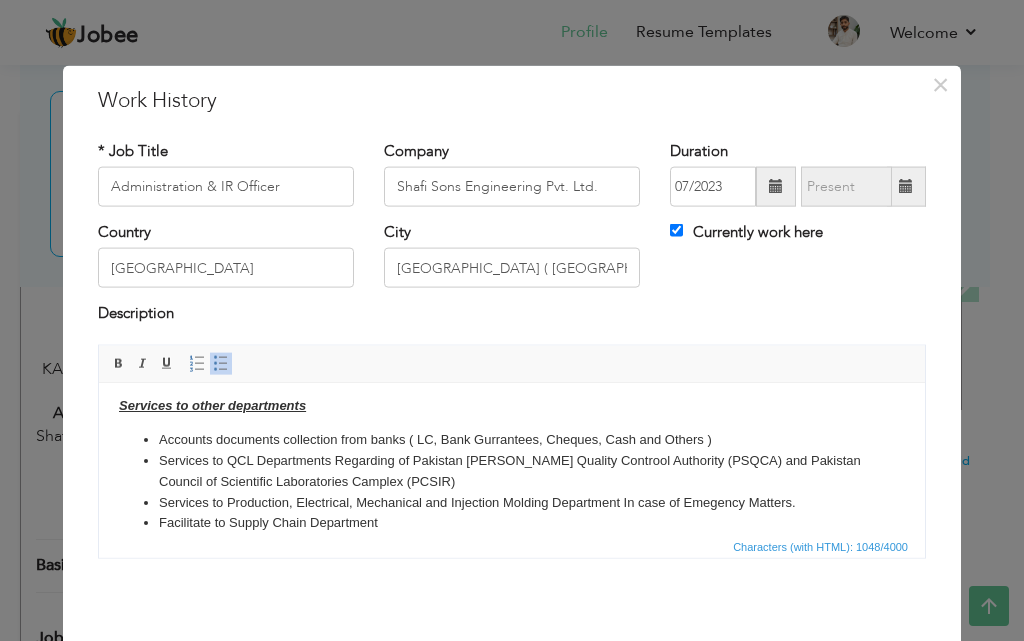 scroll, scrollTop: 220, scrollLeft: 0, axis: vertical 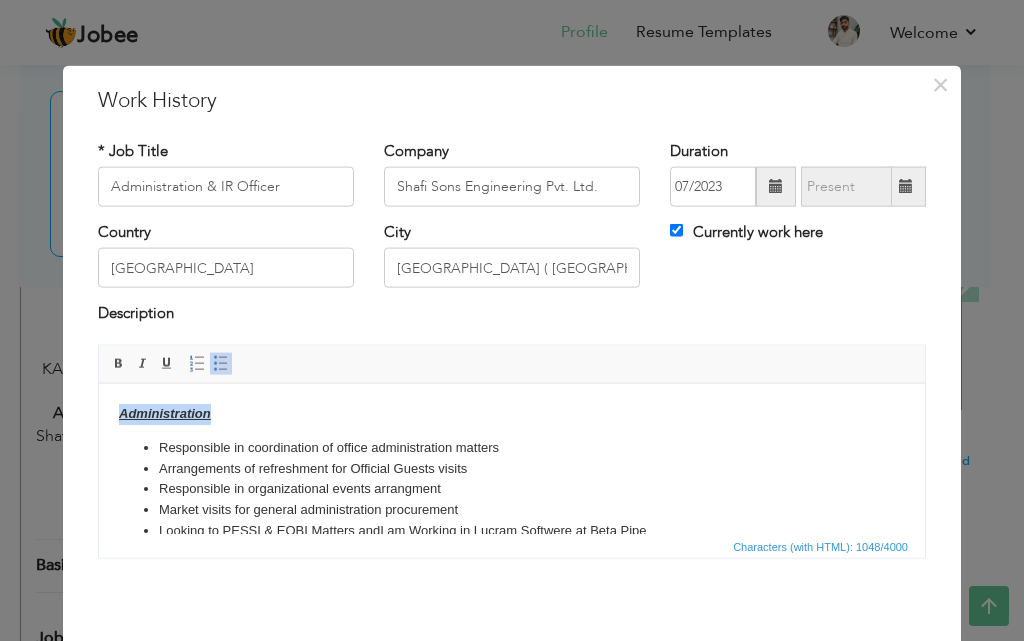 drag, startPoint x: 211, startPoint y: 411, endPoint x: 107, endPoint y: 411, distance: 104 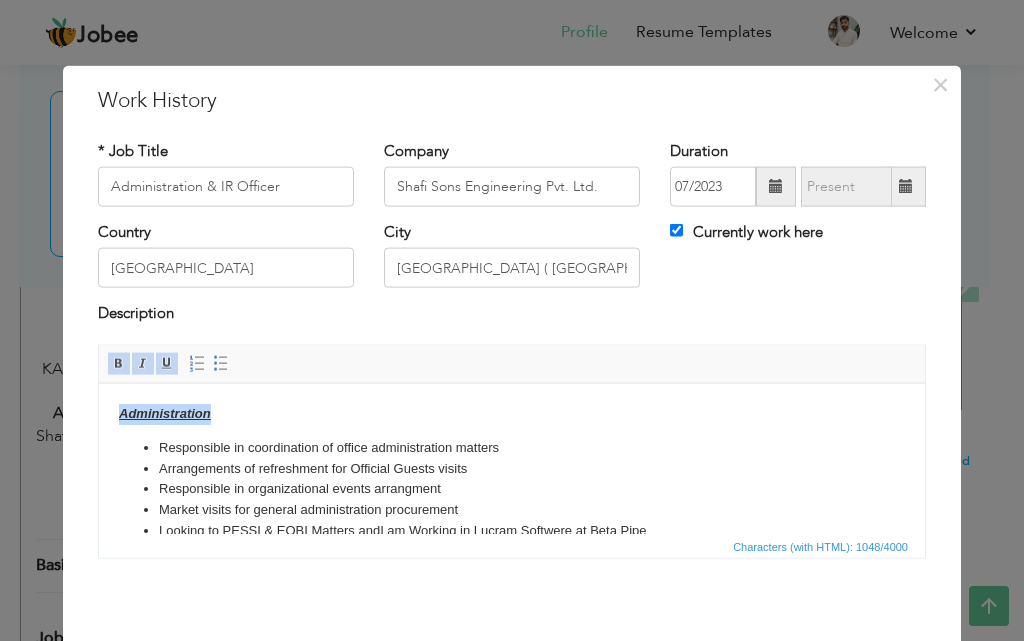 click on "Administration Responsible in coordination of office administration matters Arrangements of refreshment for Official Guests visits Responsible in organizational events arrangment Market visits for general administration procurement Looking to PESSI & EOBI Matters and  I am Working in Lucram Softwere at Beta Pipe Responsible to  All Mess Matters Responsible to Security, House Keeping, and Gardenering   Services to other departments Accounts documents collection from banks ( LC, Bank Gurrantees, Cheques, Cash and Others ) Services to QCL Departments Regarding of Pakistan Stander Quality Controol Authority (PSQCA) and Pakistan Council of Scientific Laboratories Camplex (PCSIR) Services to Production, Electrical, Mechanical and Injection Molding Department In case of Emegency Matters. Facilitate to Supply Chain Department" at bounding box center (512, 568) 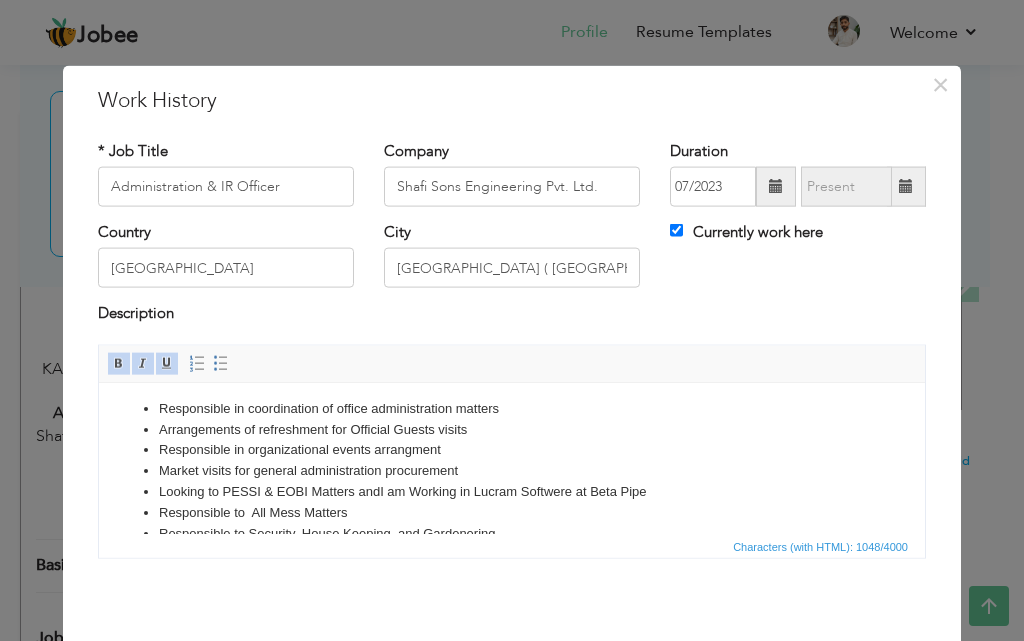 scroll, scrollTop: 20, scrollLeft: 0, axis: vertical 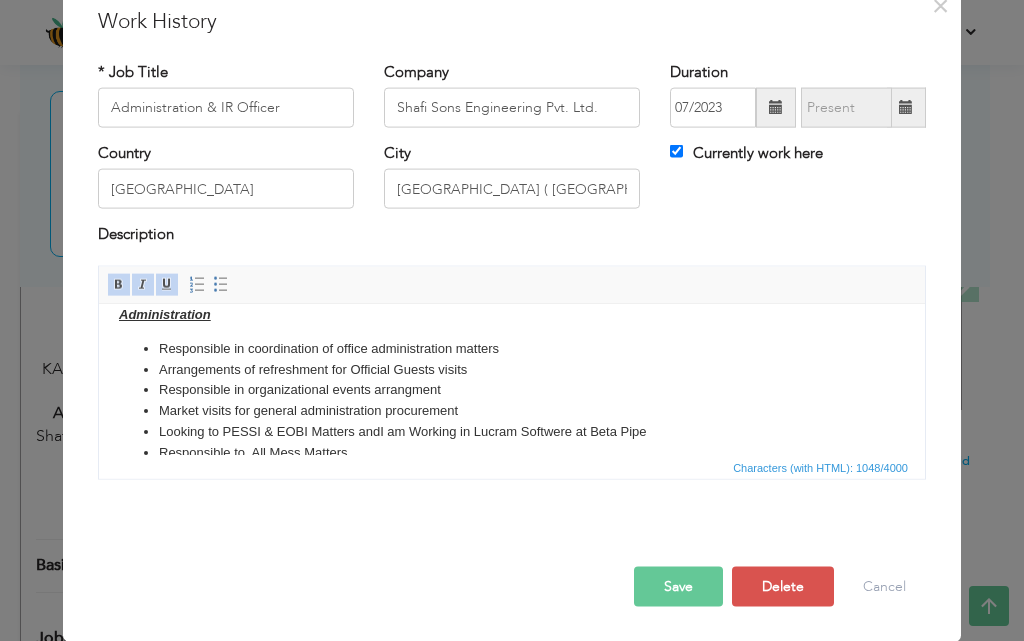 click on "Save" at bounding box center [678, 586] 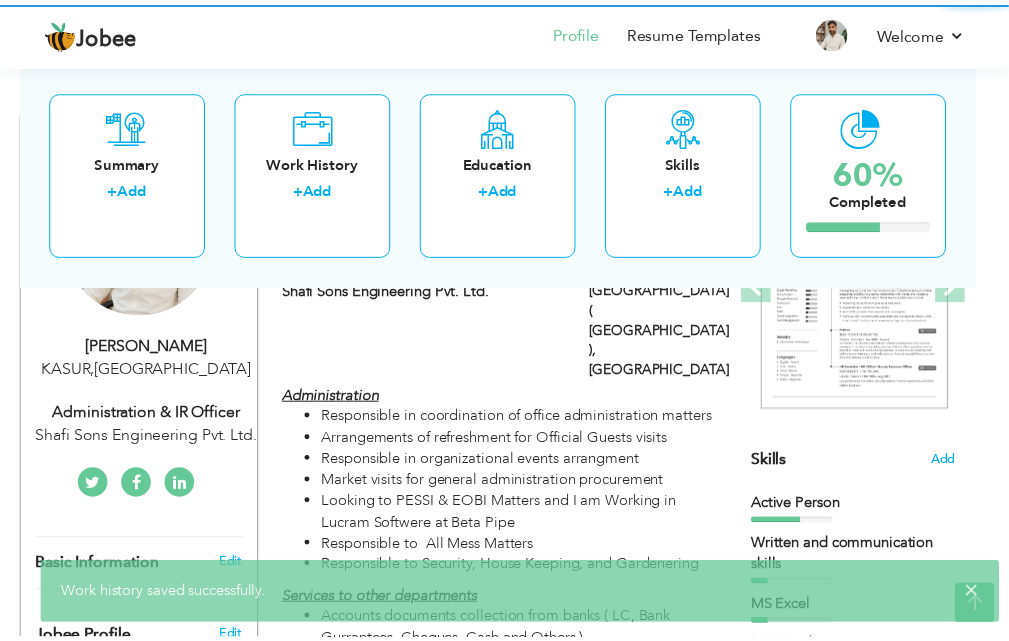 scroll, scrollTop: 0, scrollLeft: 0, axis: both 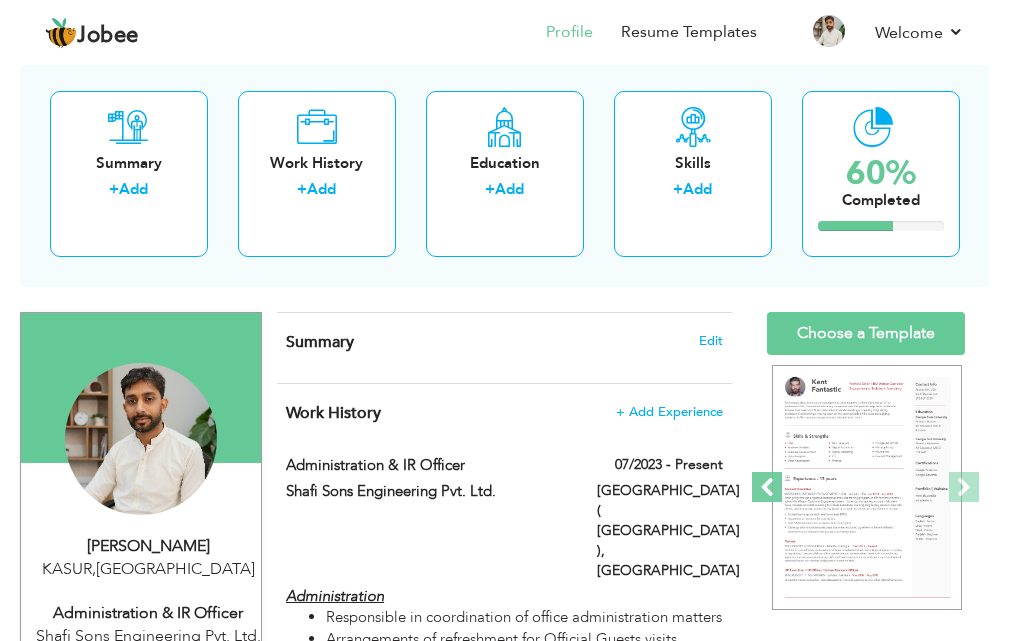 click at bounding box center (767, 487) 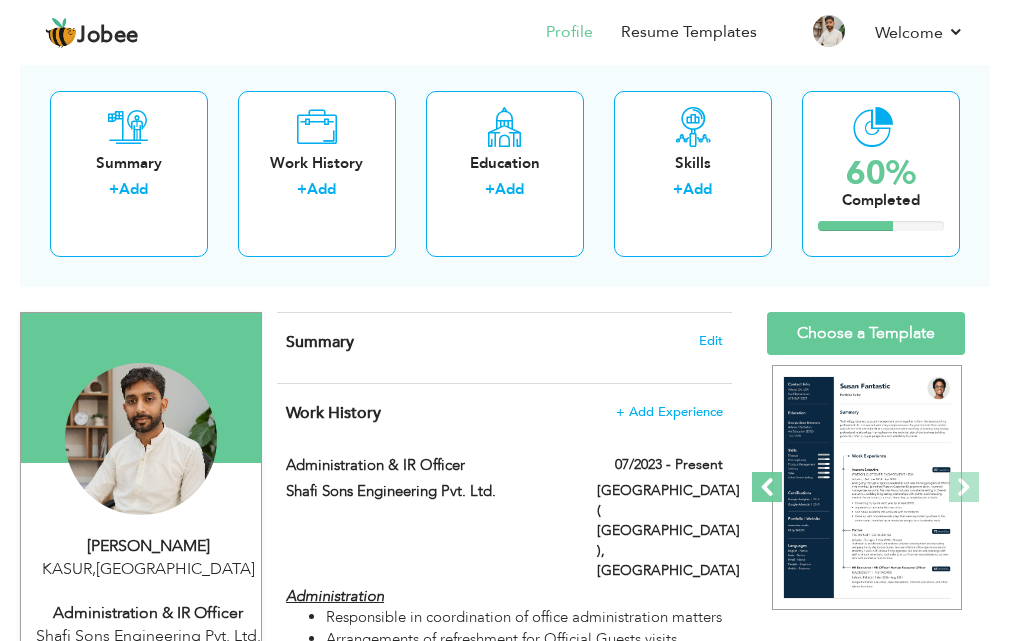 click at bounding box center (767, 487) 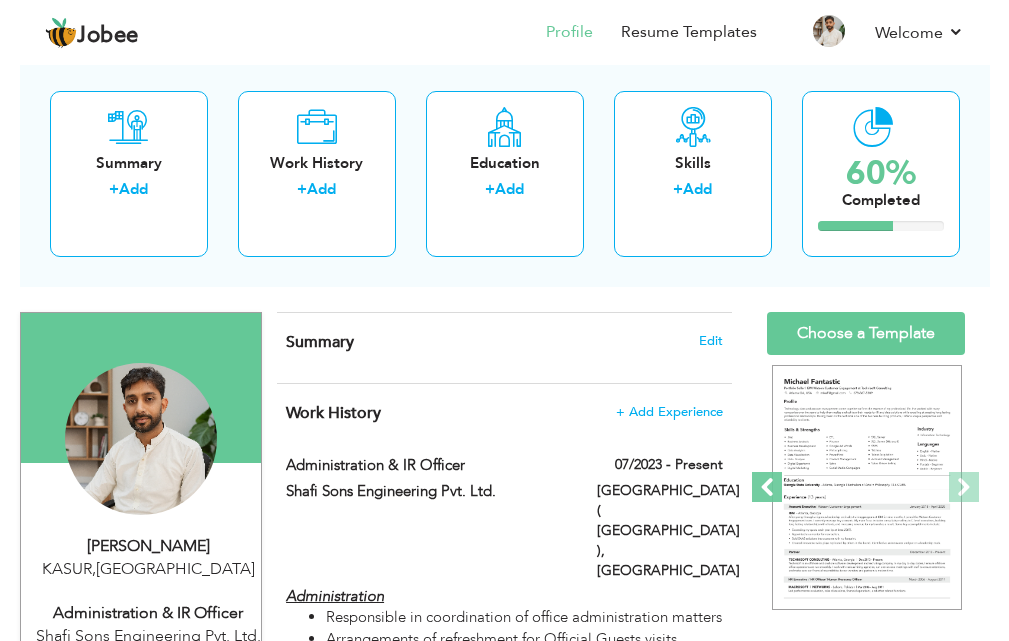 click at bounding box center (767, 487) 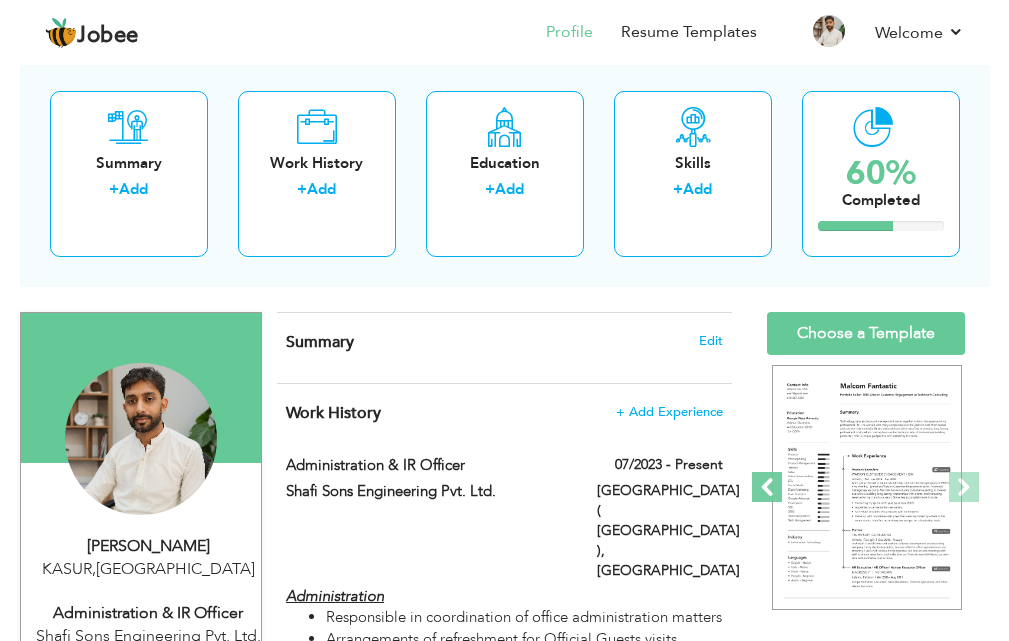 click at bounding box center [767, 487] 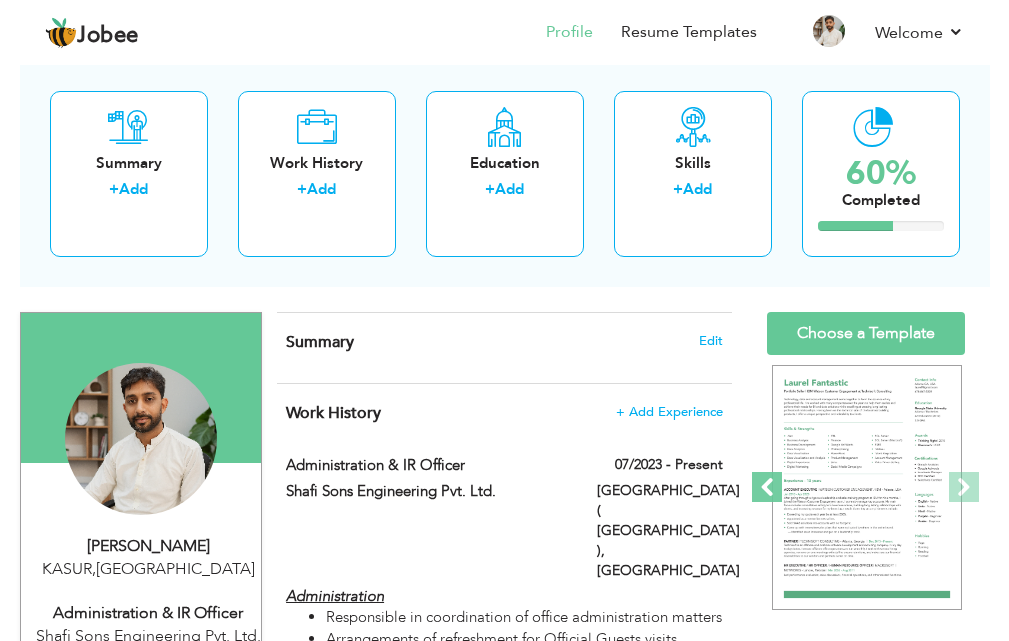click at bounding box center (767, 487) 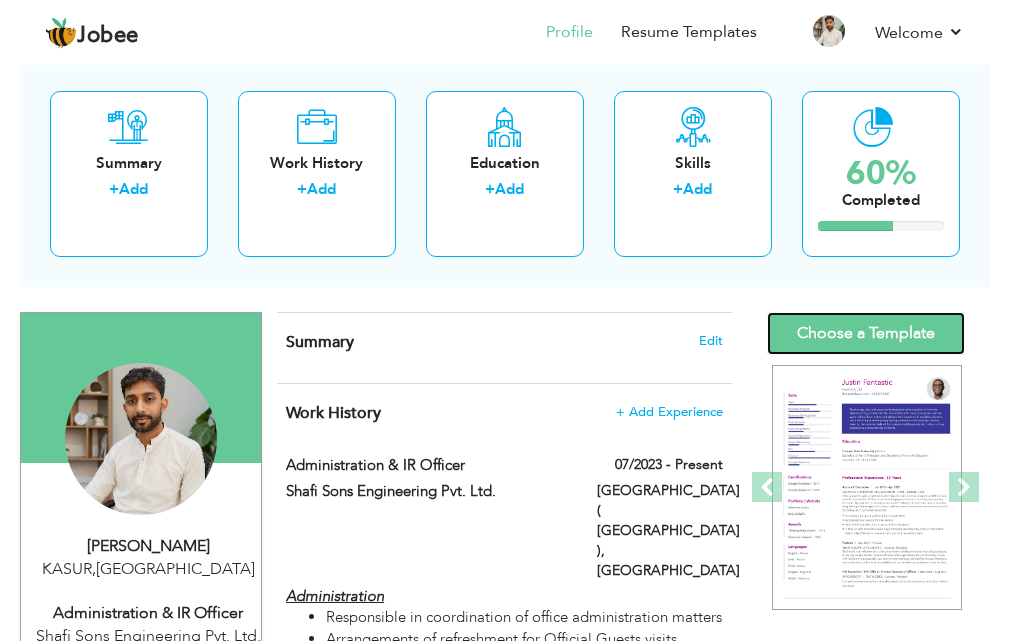 click on "Choose a Template" at bounding box center [866, 333] 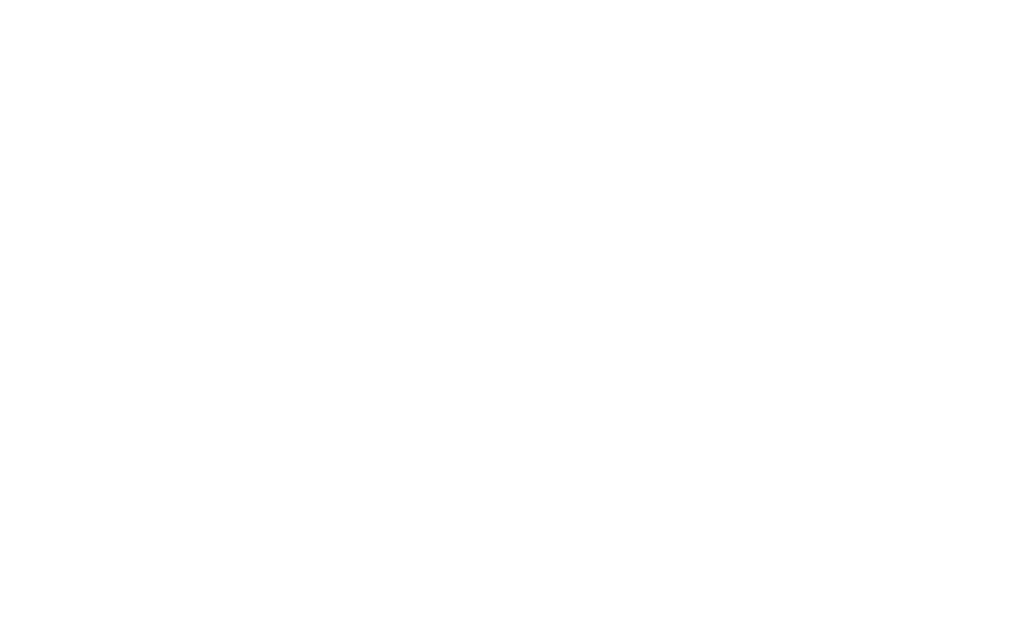 scroll, scrollTop: 0, scrollLeft: 0, axis: both 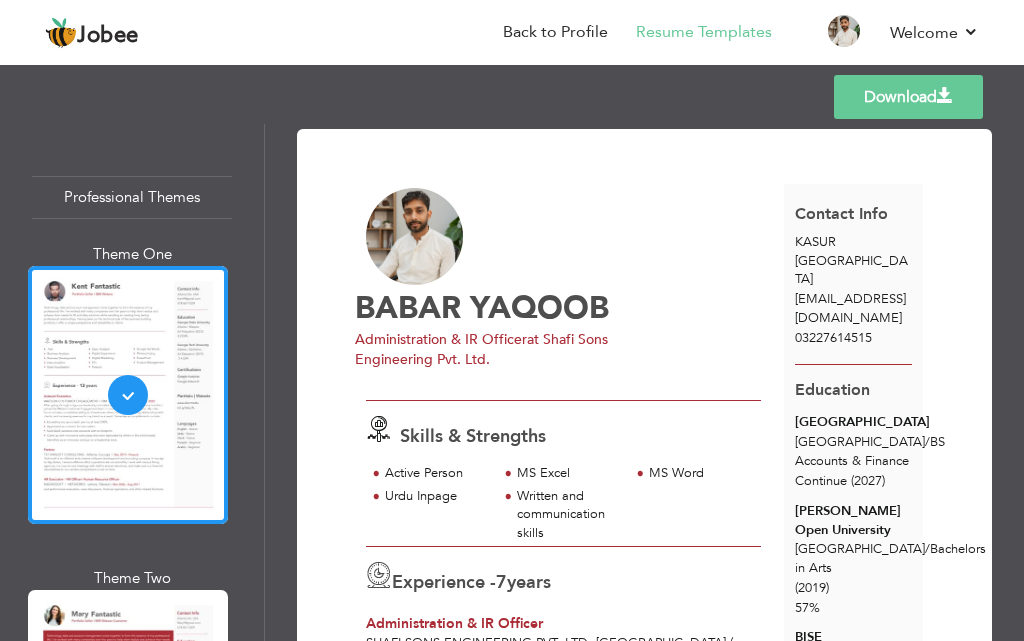 click at bounding box center (128, 719) 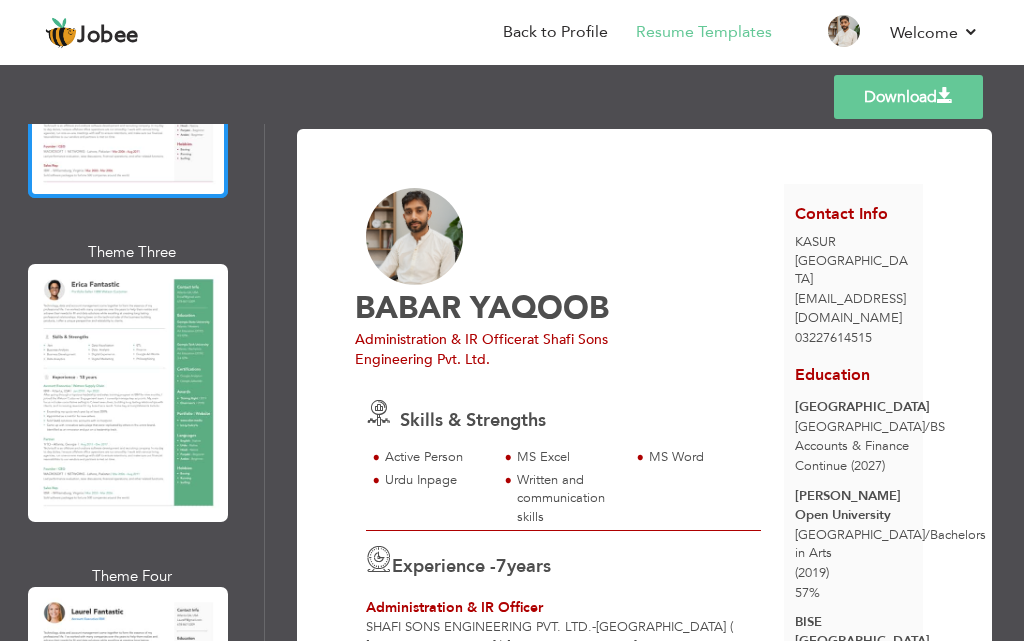 scroll, scrollTop: 700, scrollLeft: 0, axis: vertical 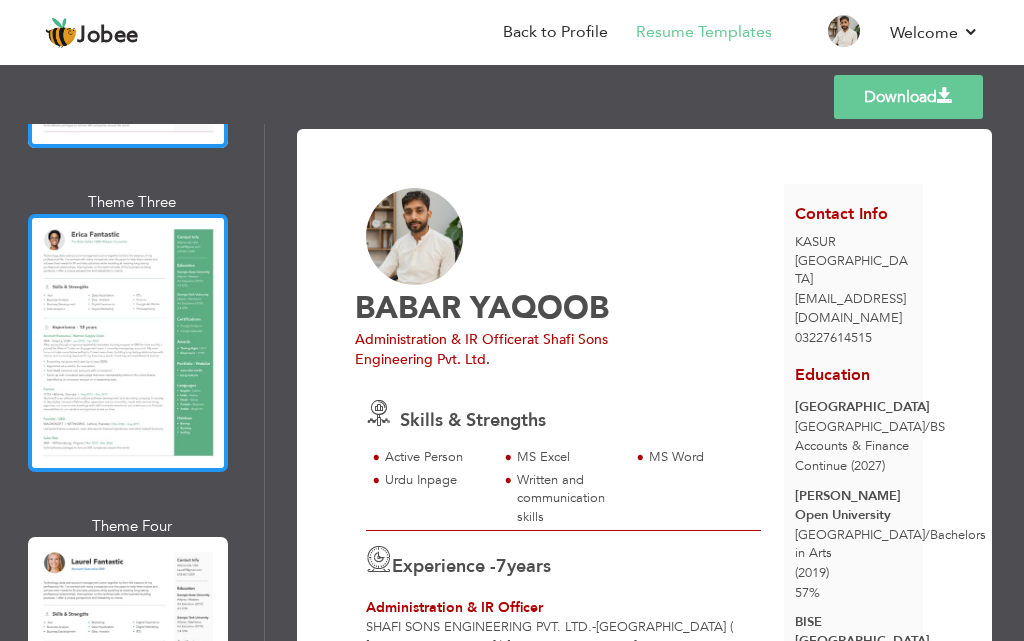 click at bounding box center [128, 343] 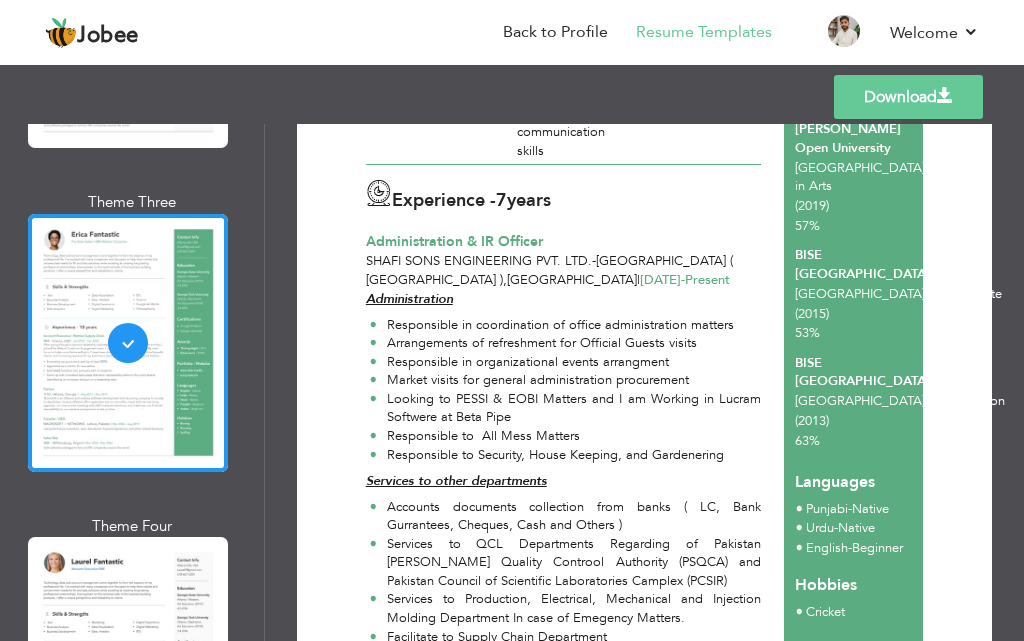 scroll, scrollTop: 373, scrollLeft: 0, axis: vertical 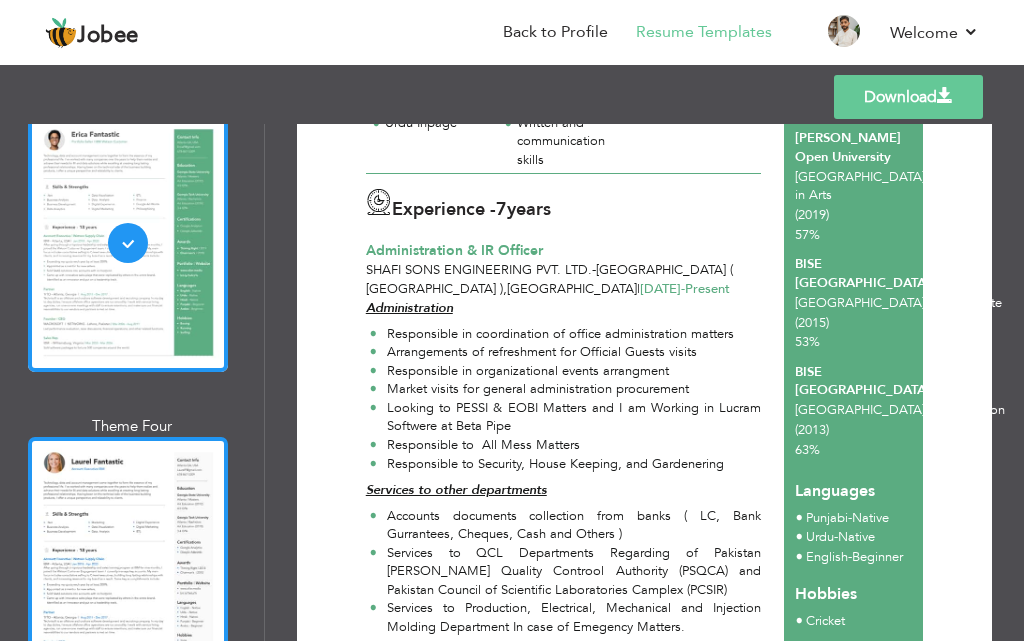 click at bounding box center (128, 566) 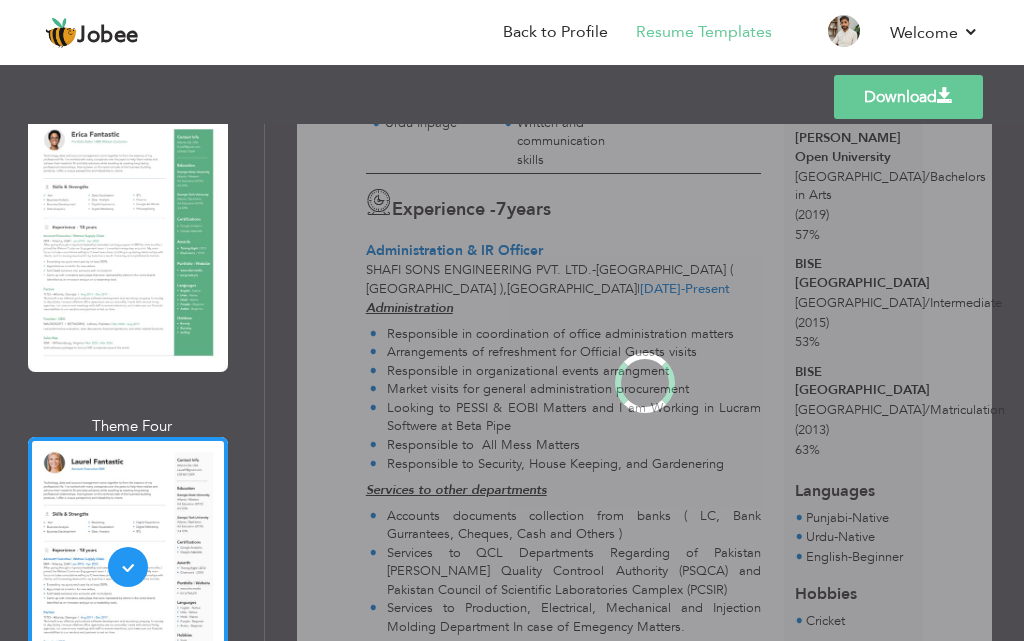scroll, scrollTop: 0, scrollLeft: 0, axis: both 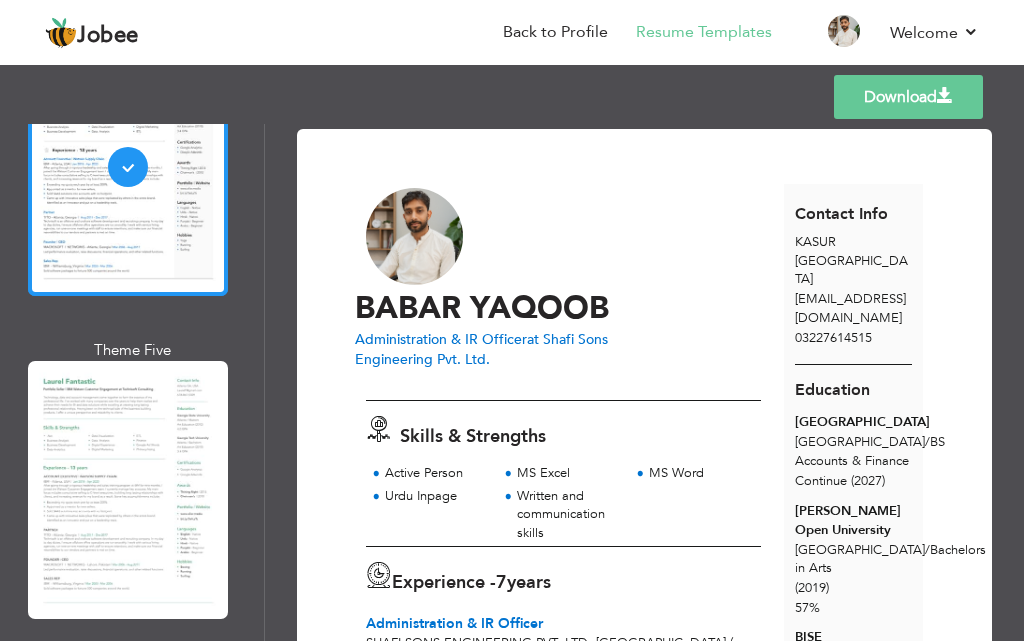 click at bounding box center [128, 490] 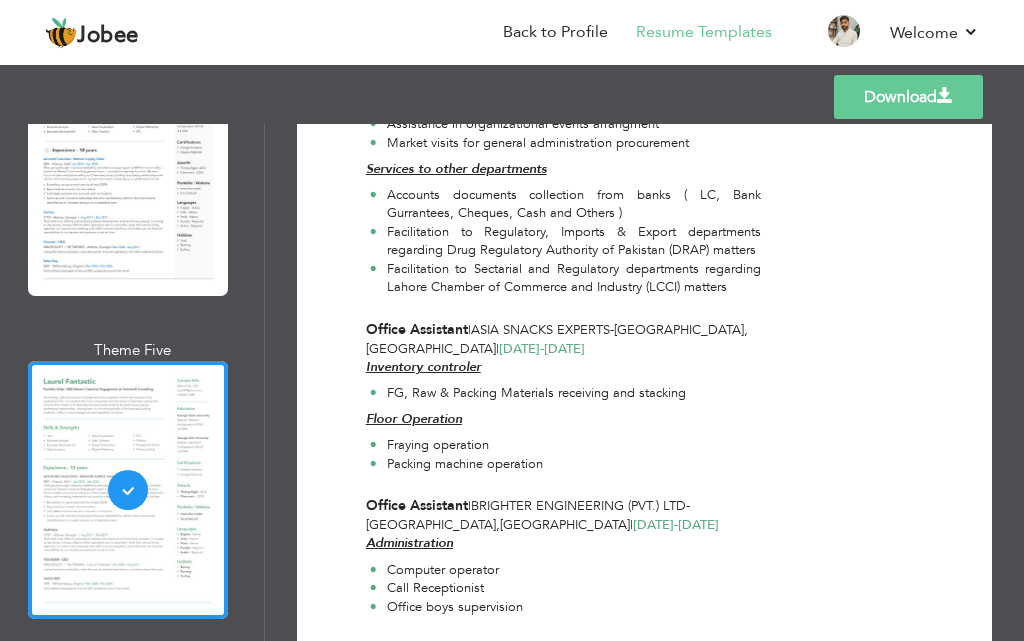 scroll, scrollTop: 900, scrollLeft: 0, axis: vertical 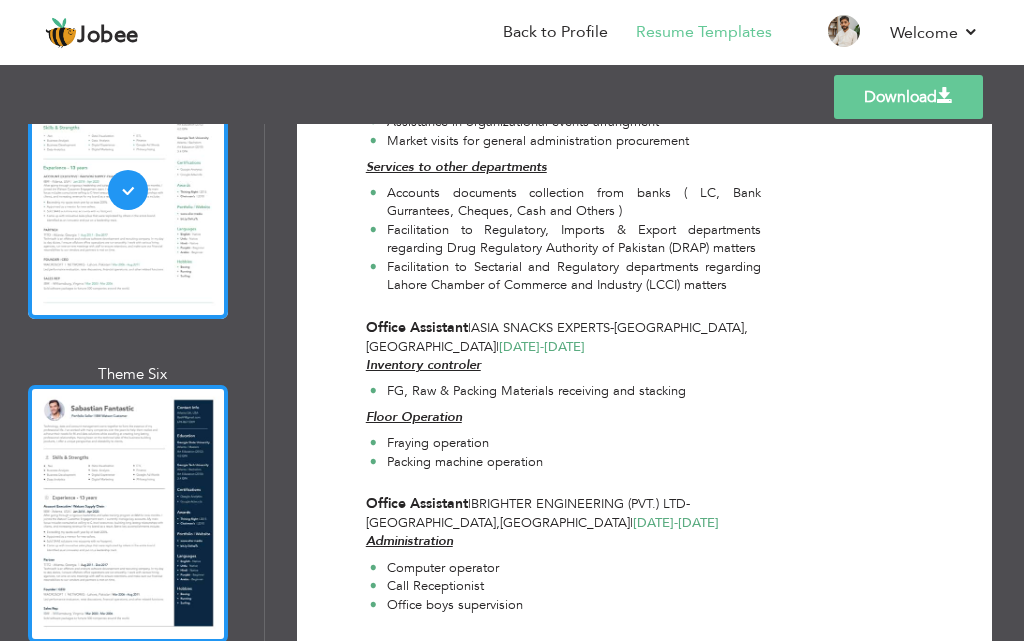 click at bounding box center [128, 514] 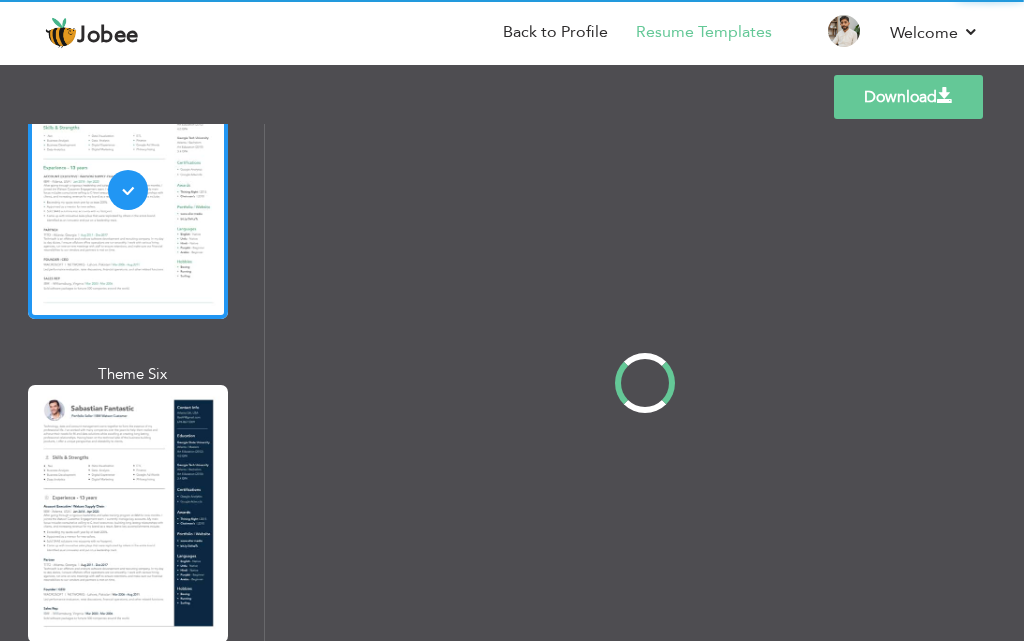 scroll, scrollTop: 0, scrollLeft: 0, axis: both 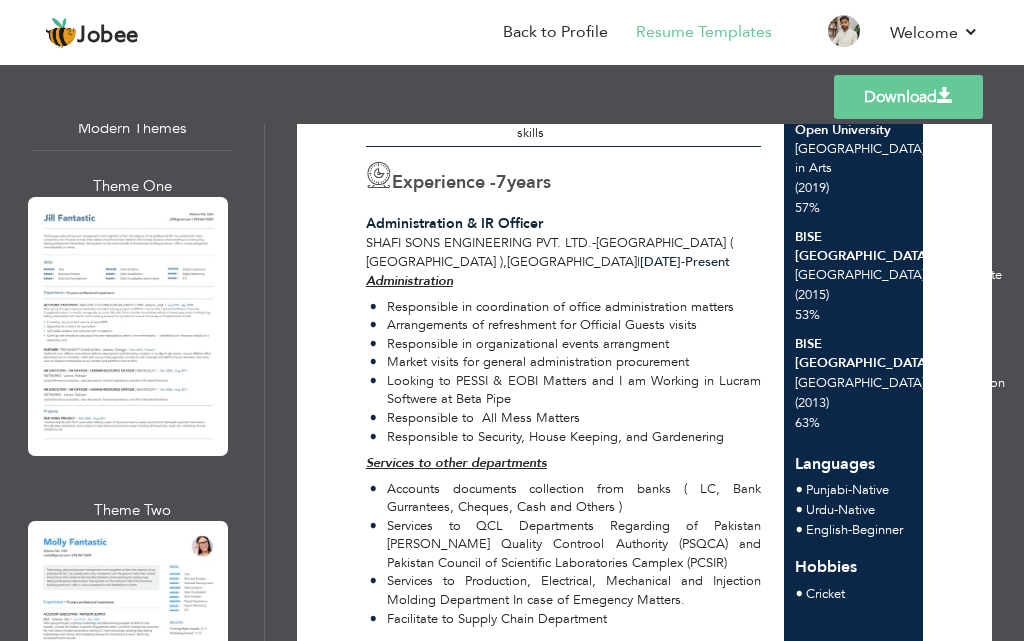 click at bounding box center (128, 650) 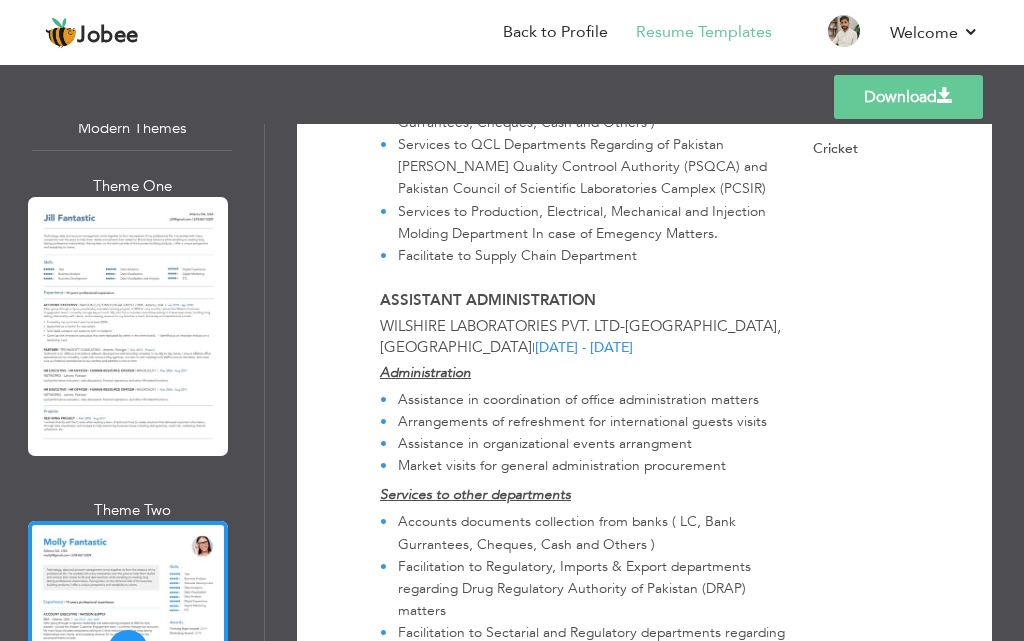 scroll, scrollTop: 468, scrollLeft: 0, axis: vertical 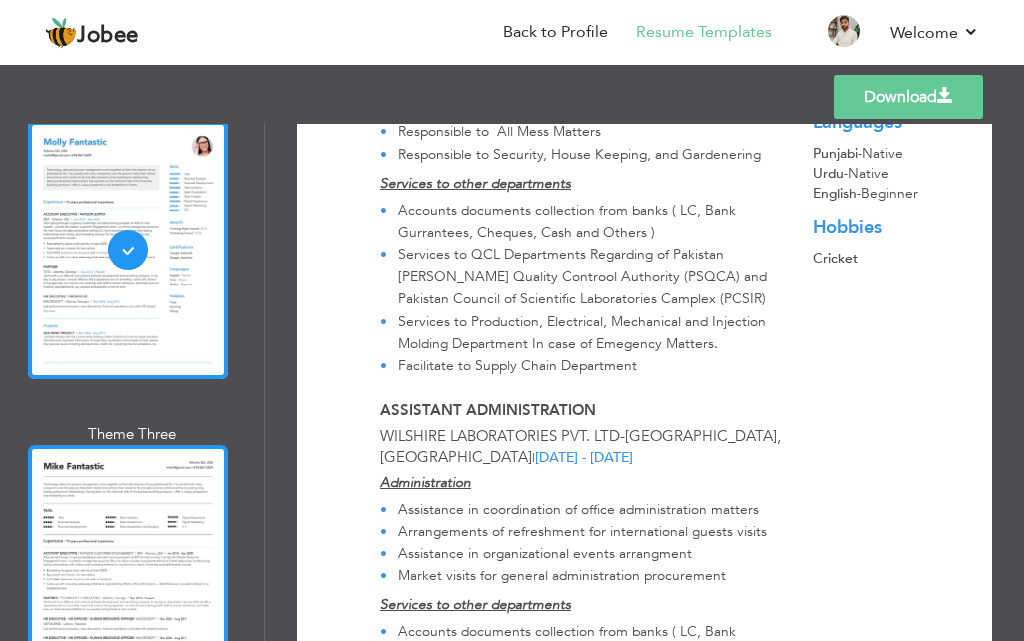 click at bounding box center (128, 574) 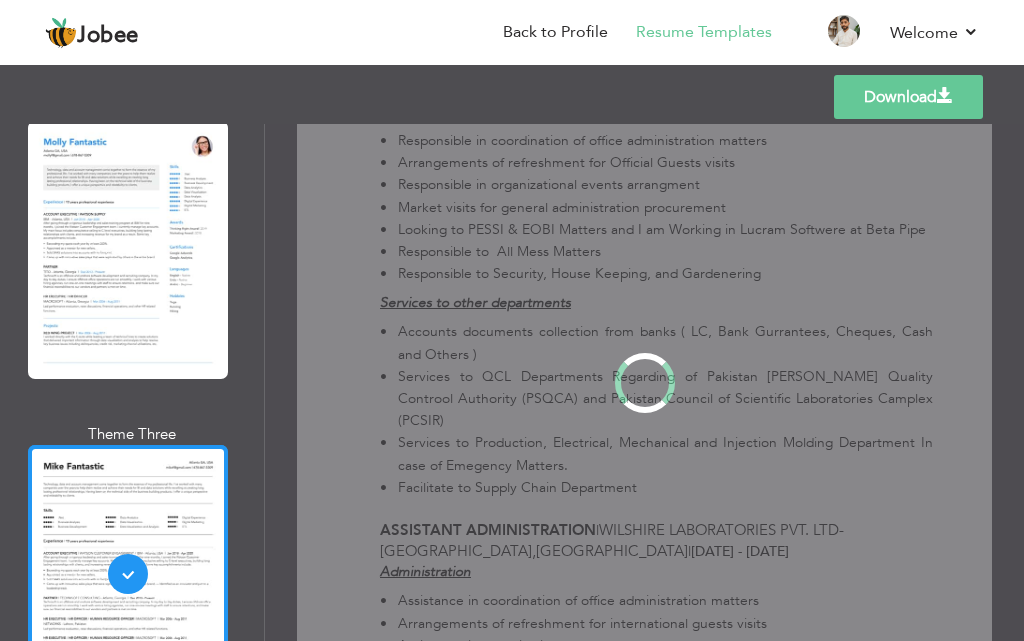 scroll, scrollTop: 0, scrollLeft: 0, axis: both 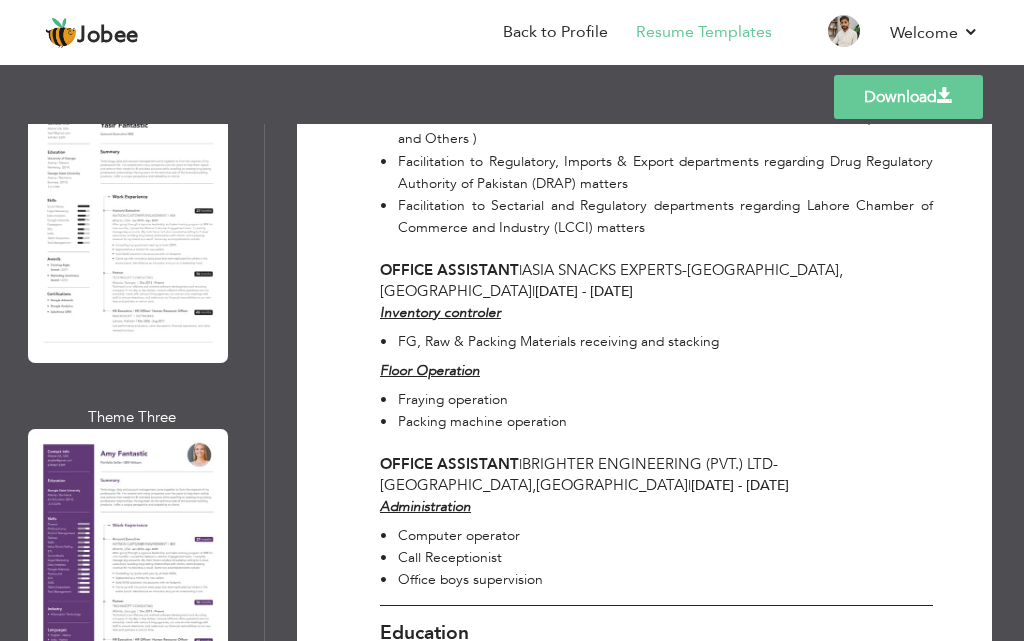 click at bounding box center (128, 558) 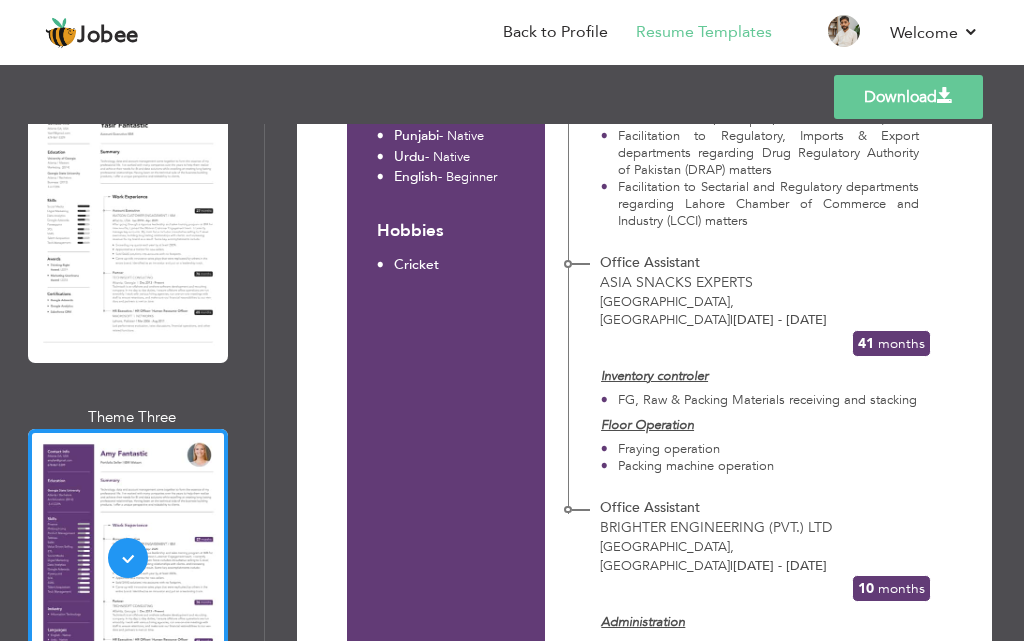 scroll, scrollTop: 830, scrollLeft: 0, axis: vertical 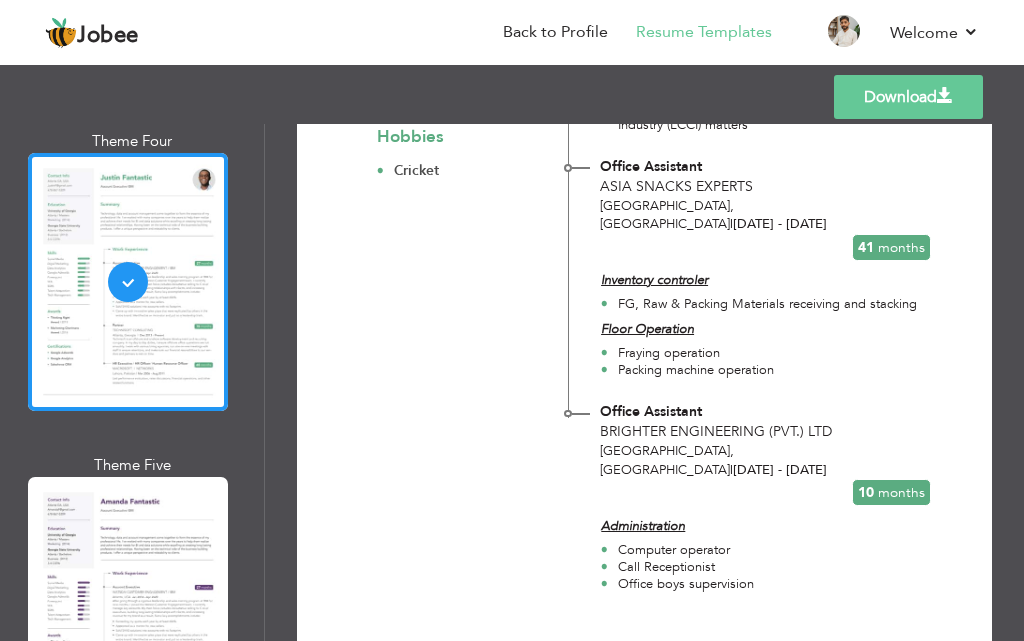 click at bounding box center (128, 606) 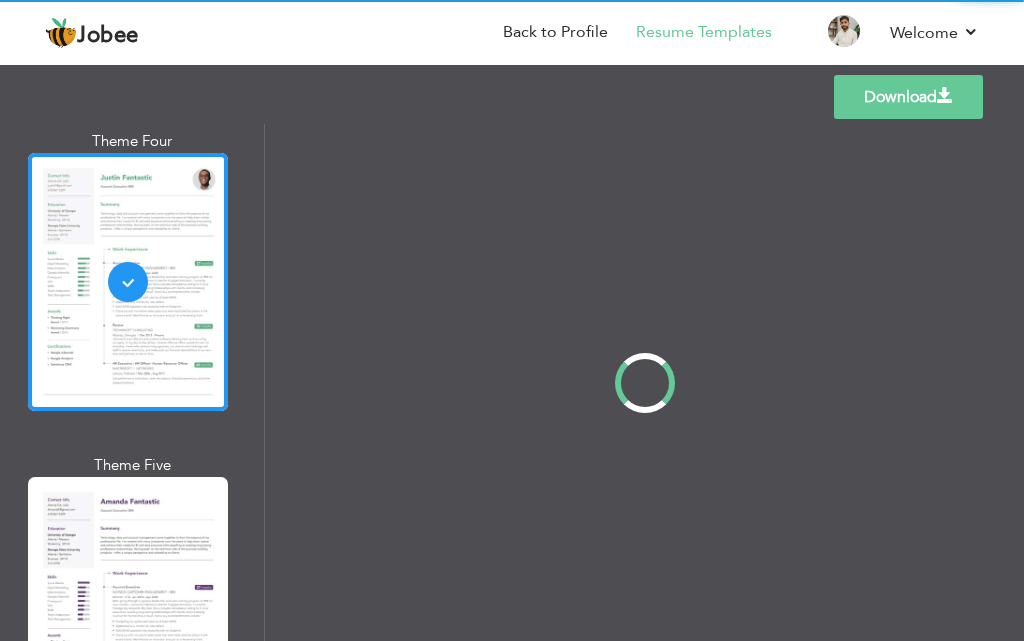scroll, scrollTop: 0, scrollLeft: 0, axis: both 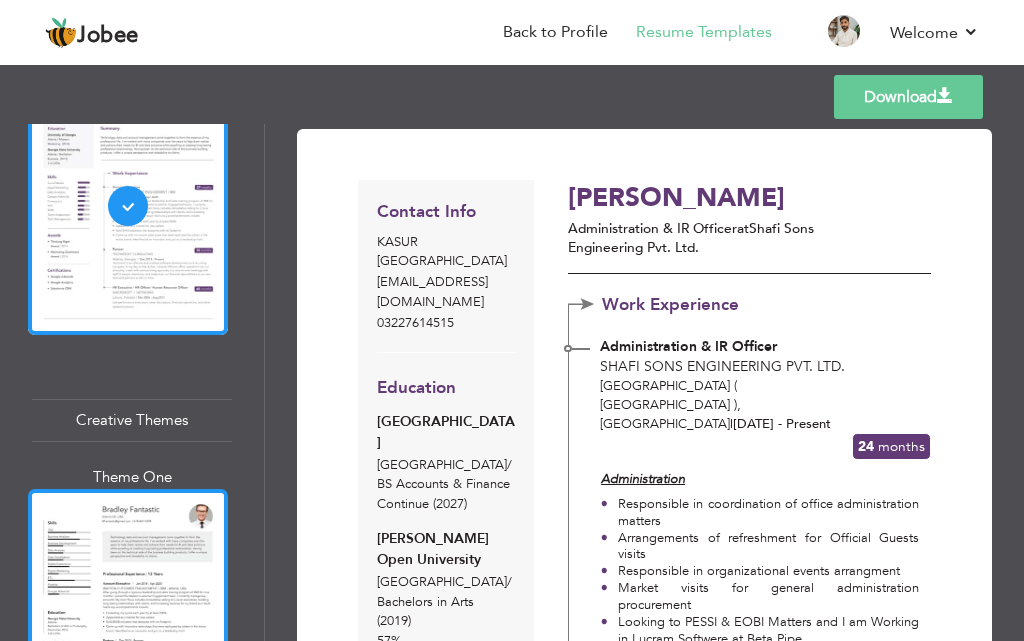 click at bounding box center (128, 618) 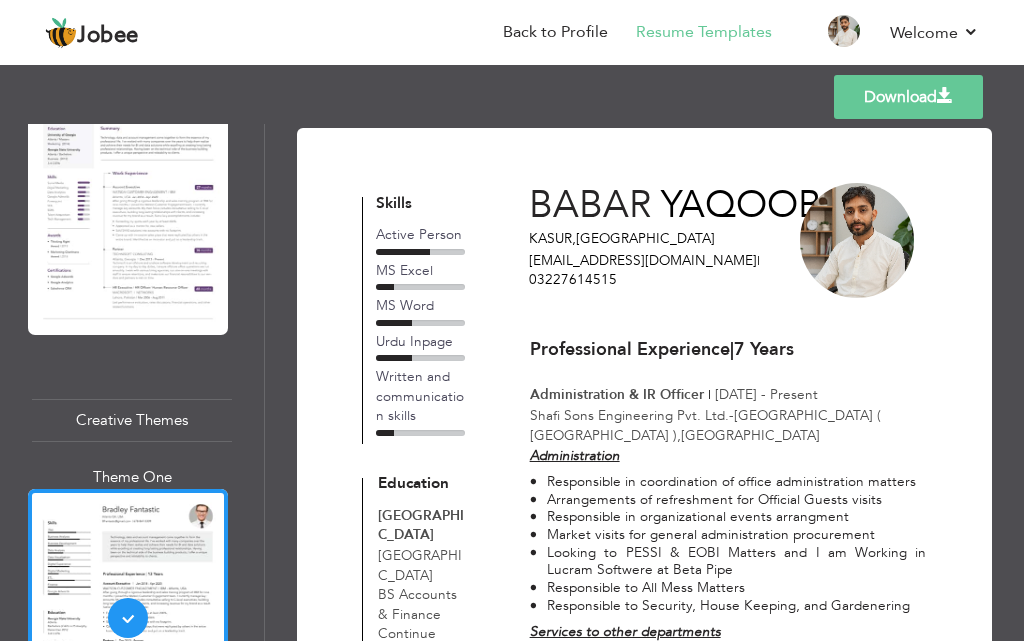 scroll, scrollTop: 0, scrollLeft: 0, axis: both 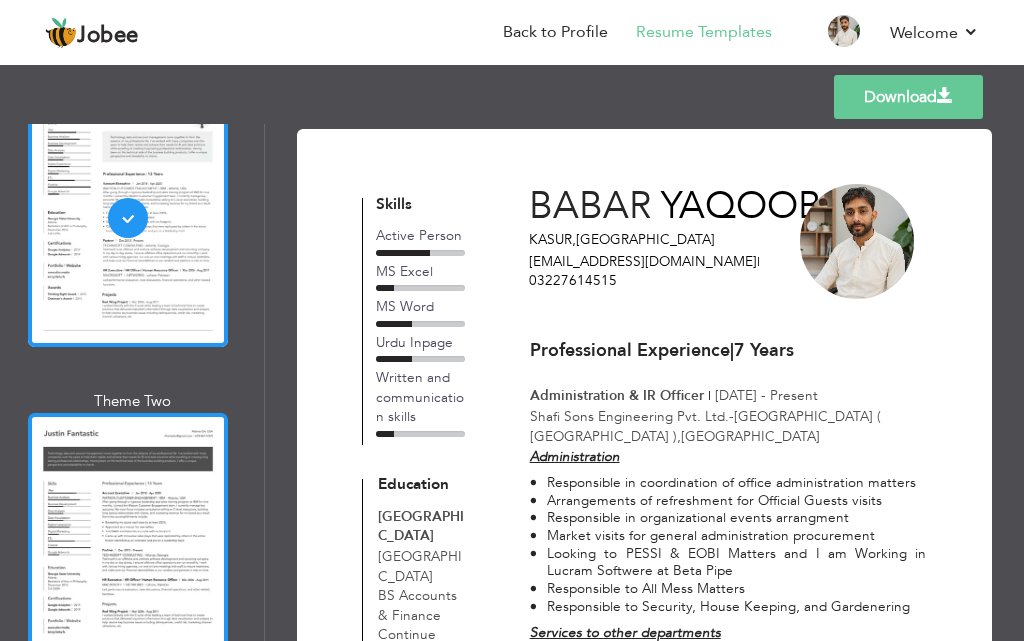 click at bounding box center [128, 542] 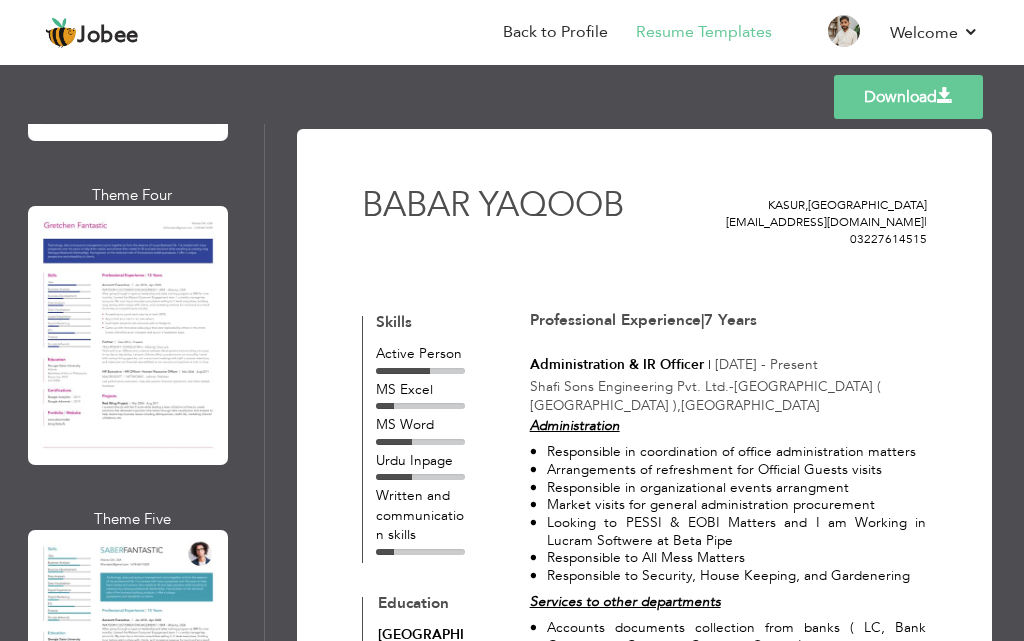 scroll, scrollTop: 6200, scrollLeft: 0, axis: vertical 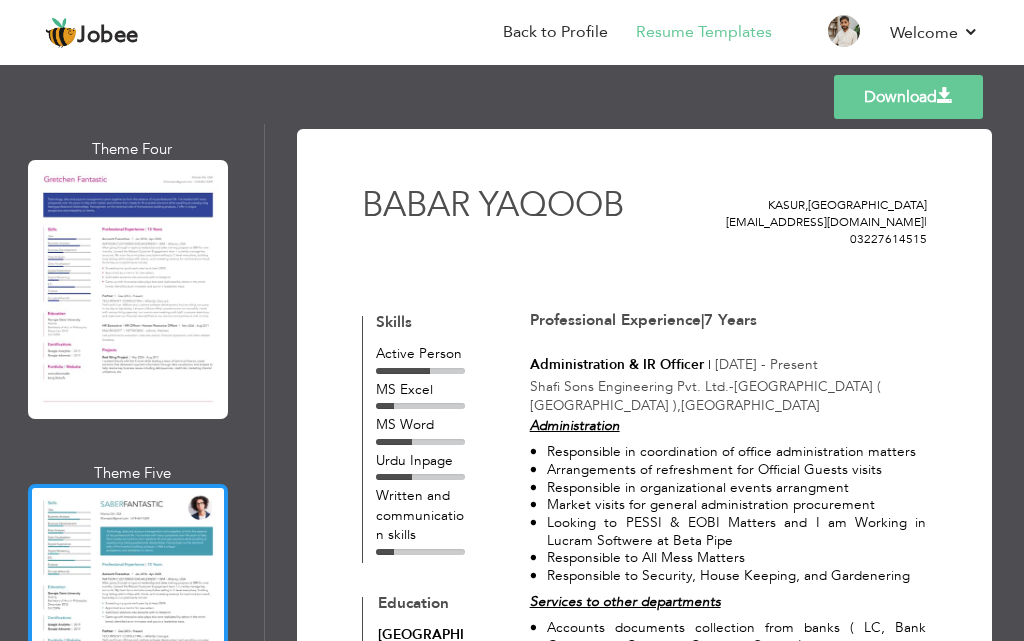 click at bounding box center [128, 613] 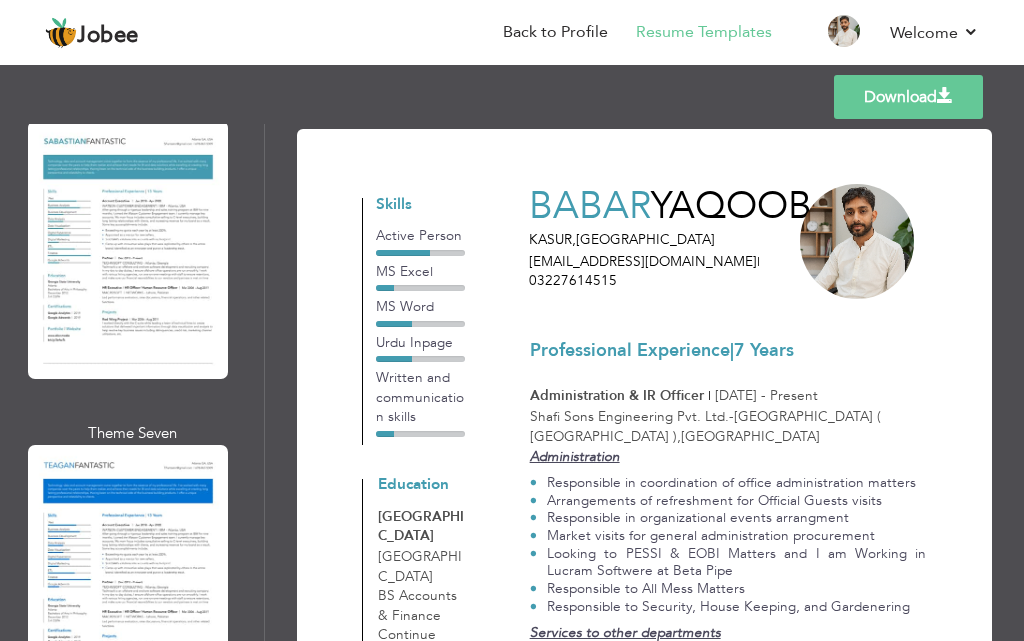 scroll, scrollTop: 6900, scrollLeft: 0, axis: vertical 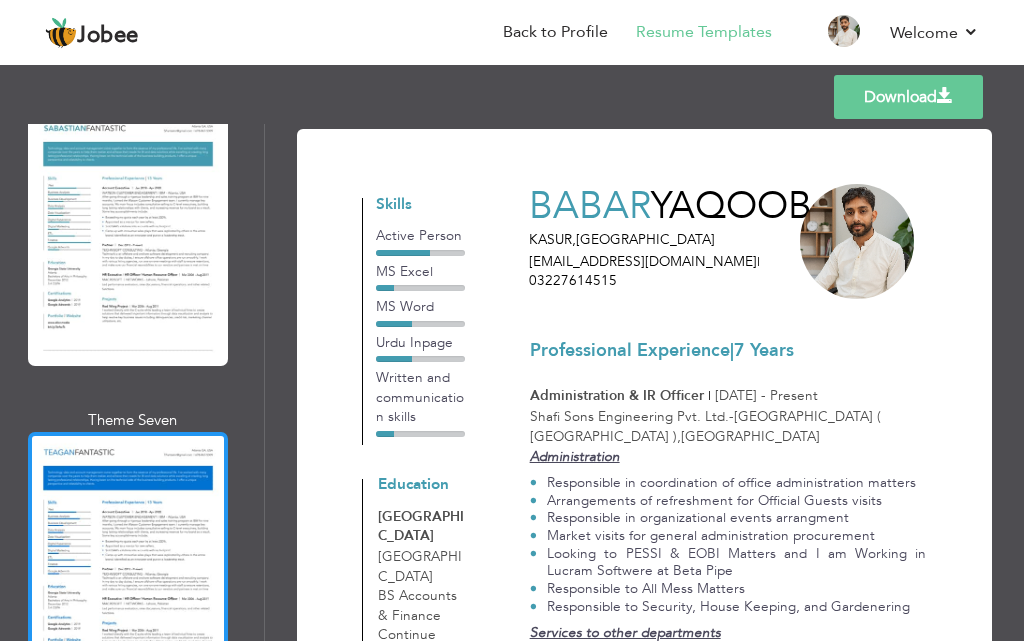 click at bounding box center (128, 561) 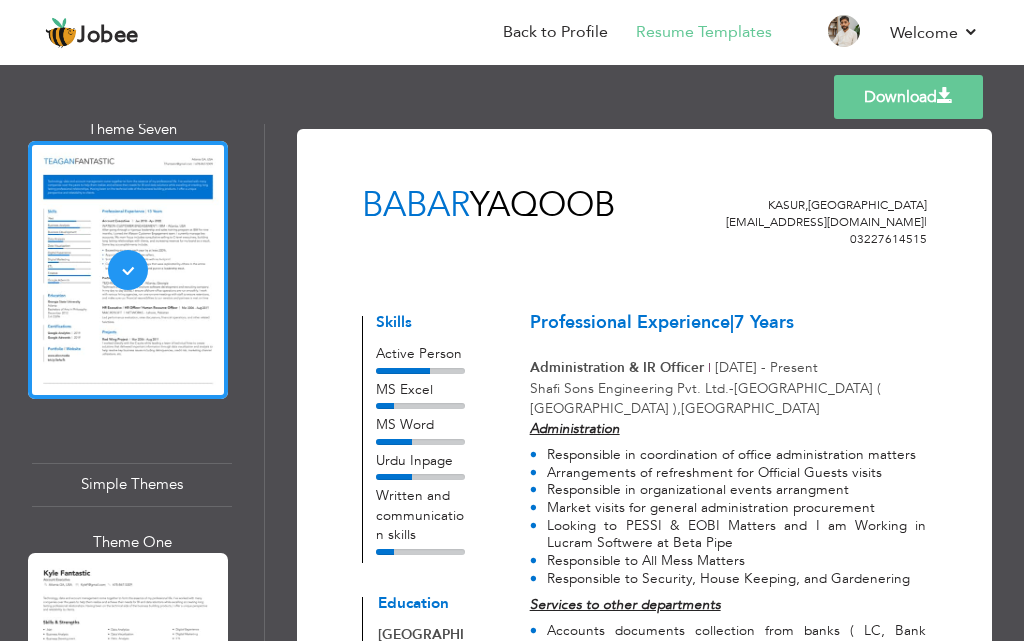 scroll, scrollTop: 7300, scrollLeft: 0, axis: vertical 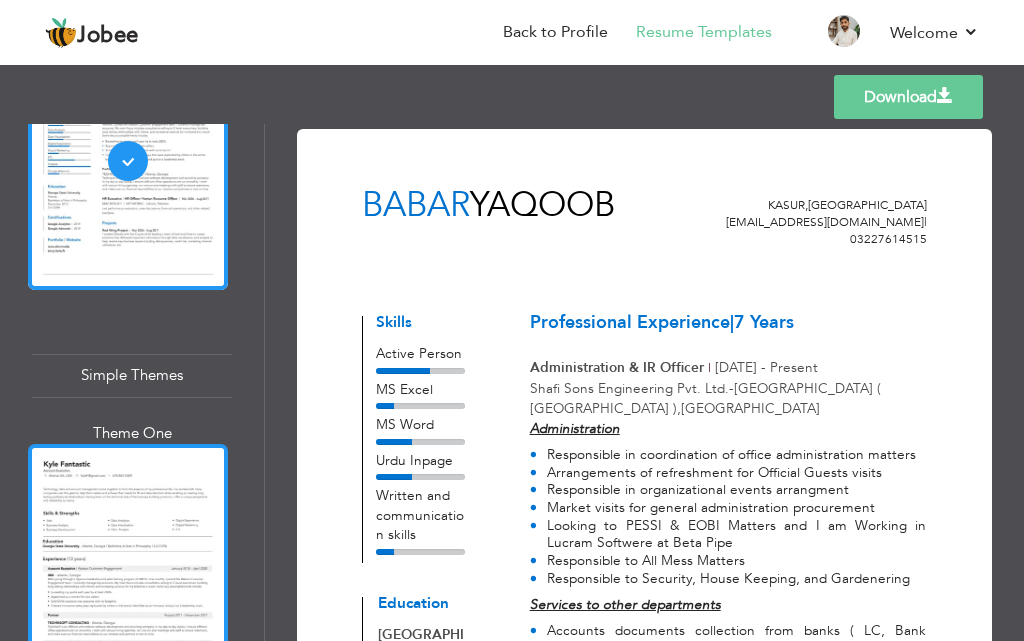 click at bounding box center (128, 573) 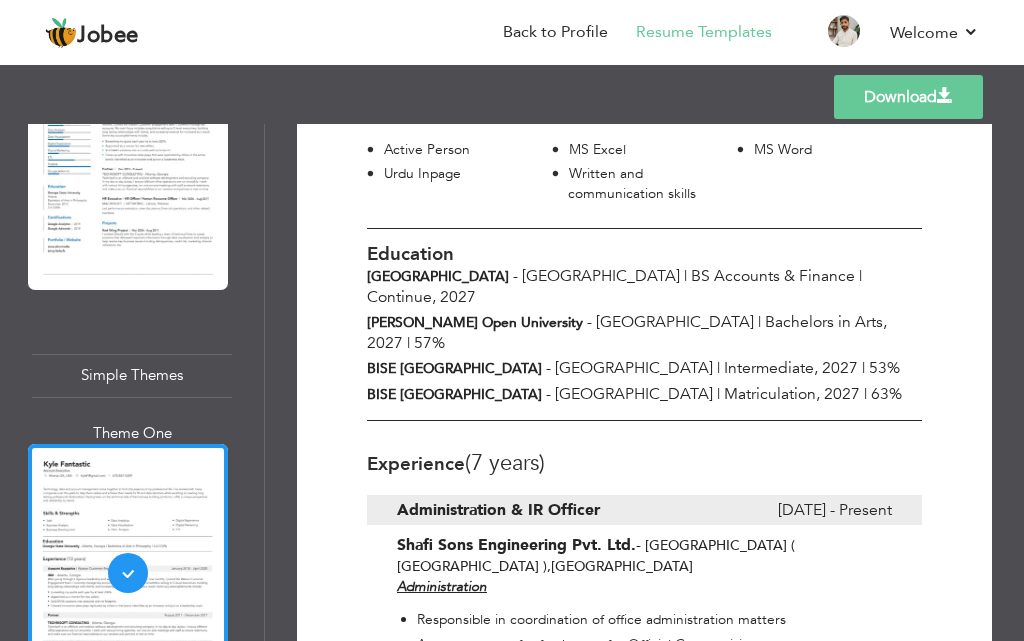 scroll, scrollTop: 0, scrollLeft: 0, axis: both 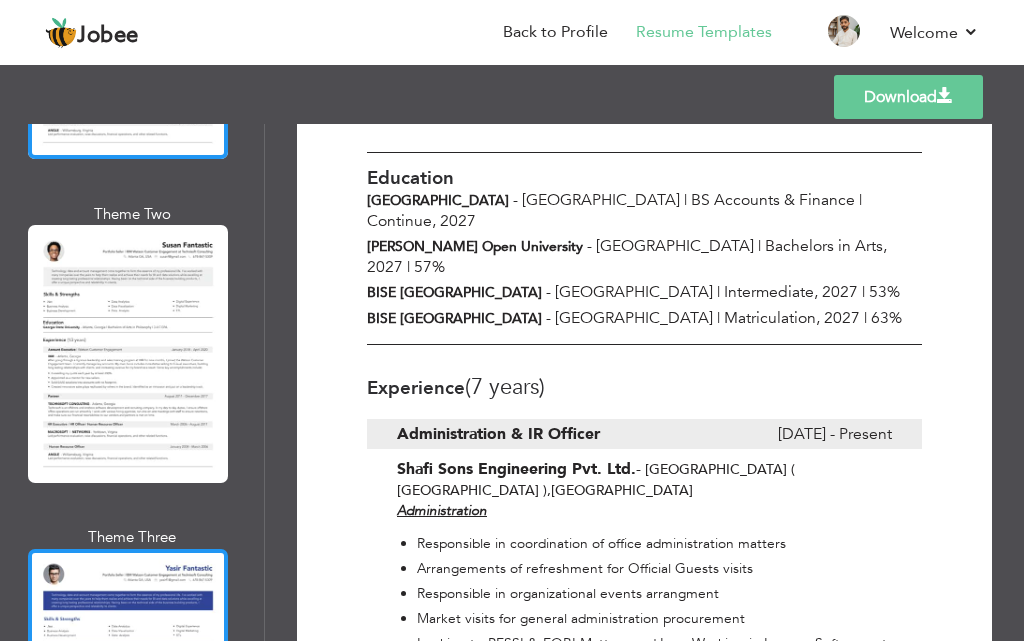 click at bounding box center (128, 678) 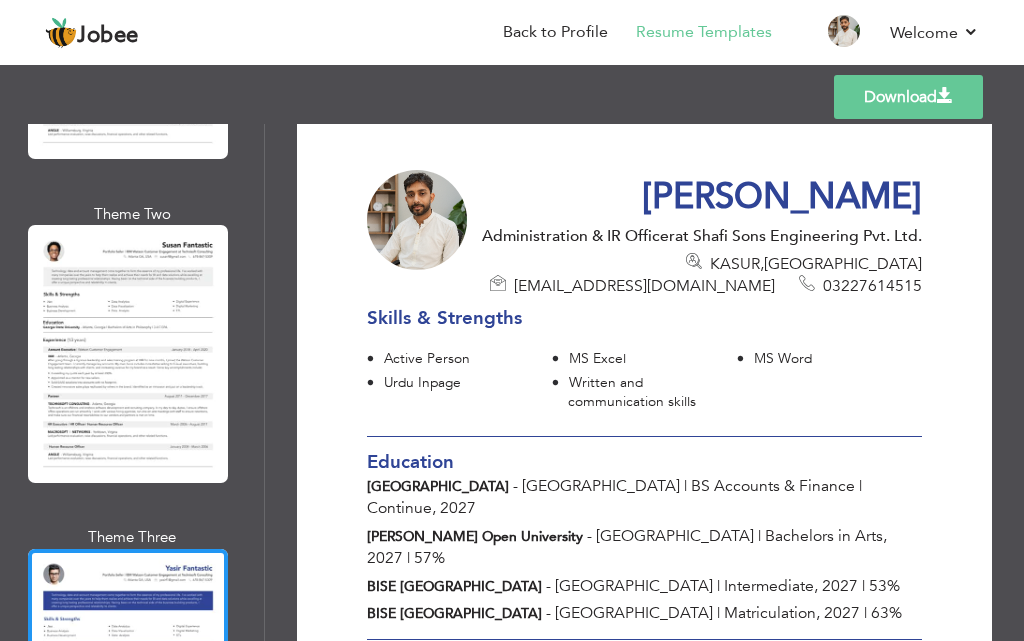 scroll, scrollTop: 0, scrollLeft: 0, axis: both 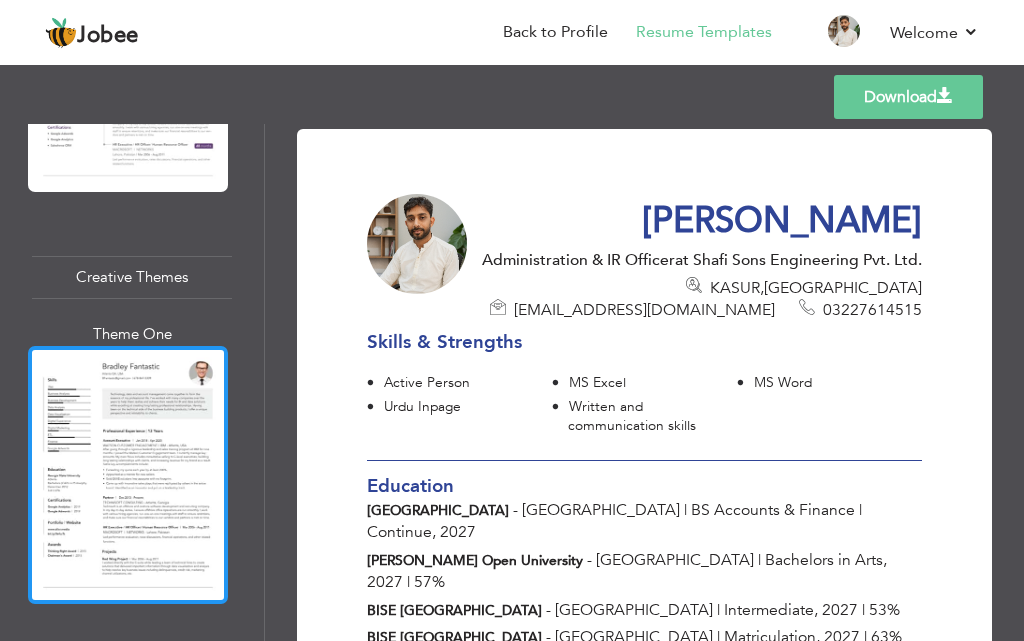 click at bounding box center (128, 475) 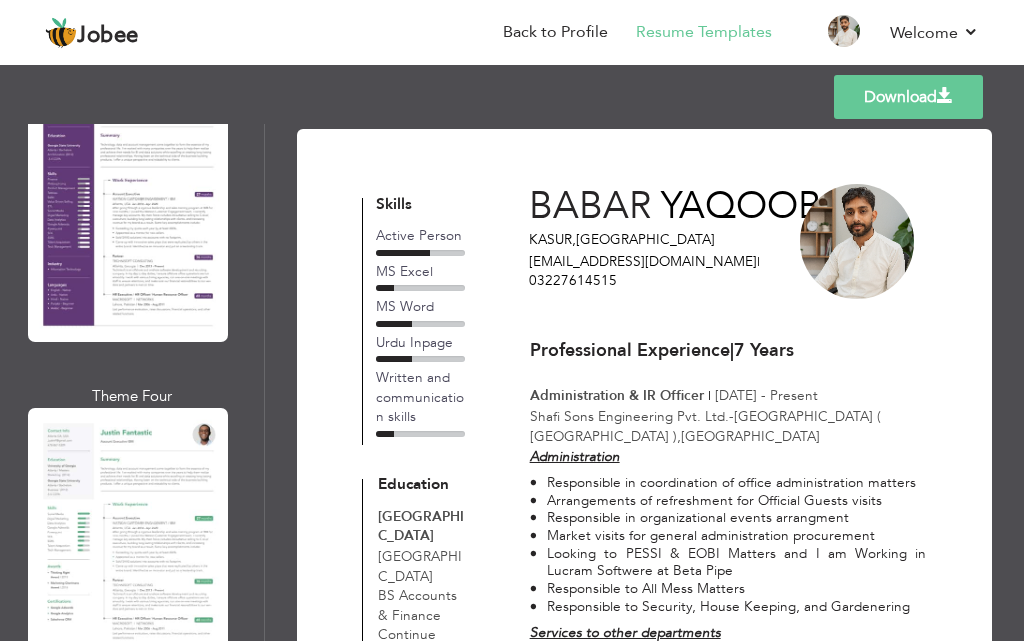 scroll, scrollTop: 4243, scrollLeft: 0, axis: vertical 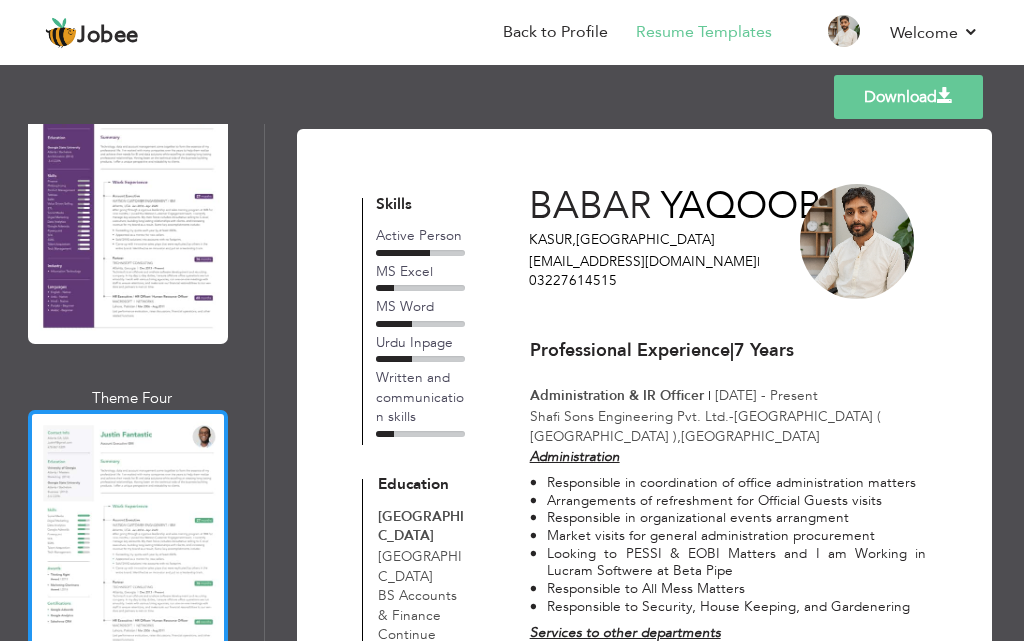 click at bounding box center (128, 539) 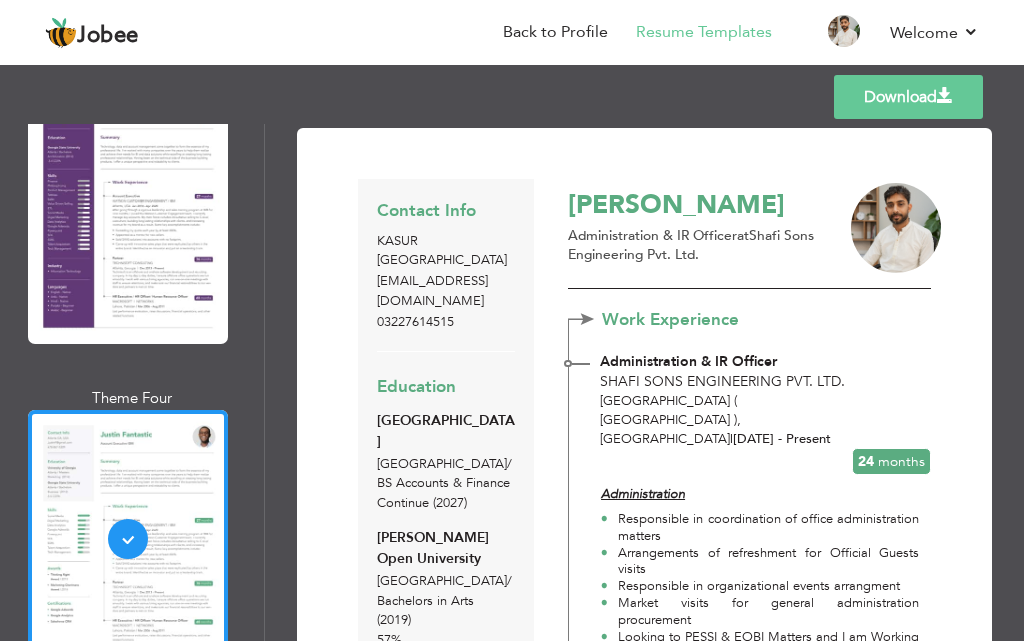scroll, scrollTop: 0, scrollLeft: 0, axis: both 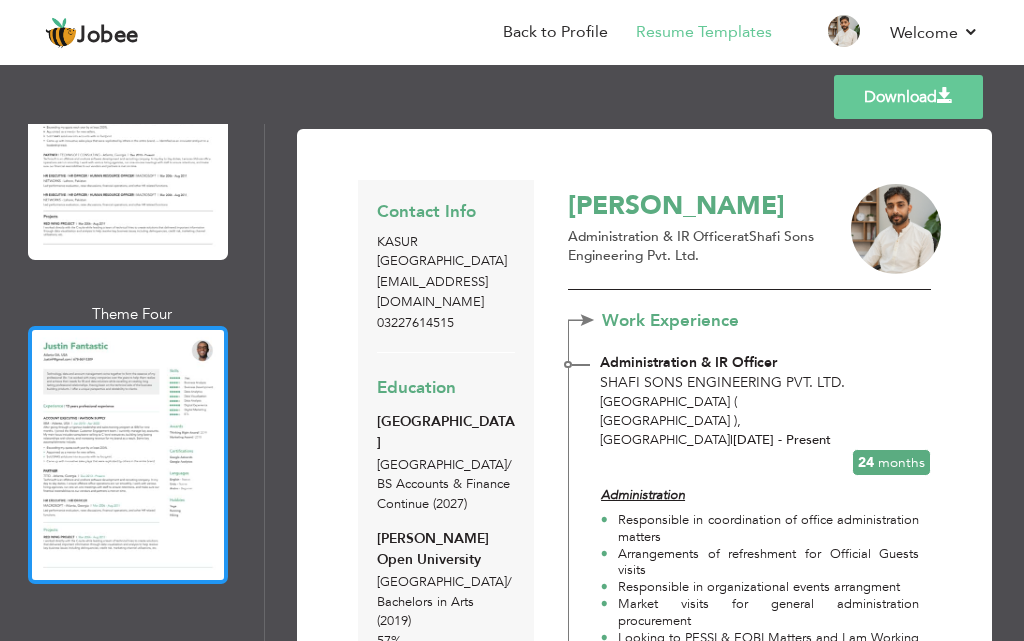 click at bounding box center (128, 455) 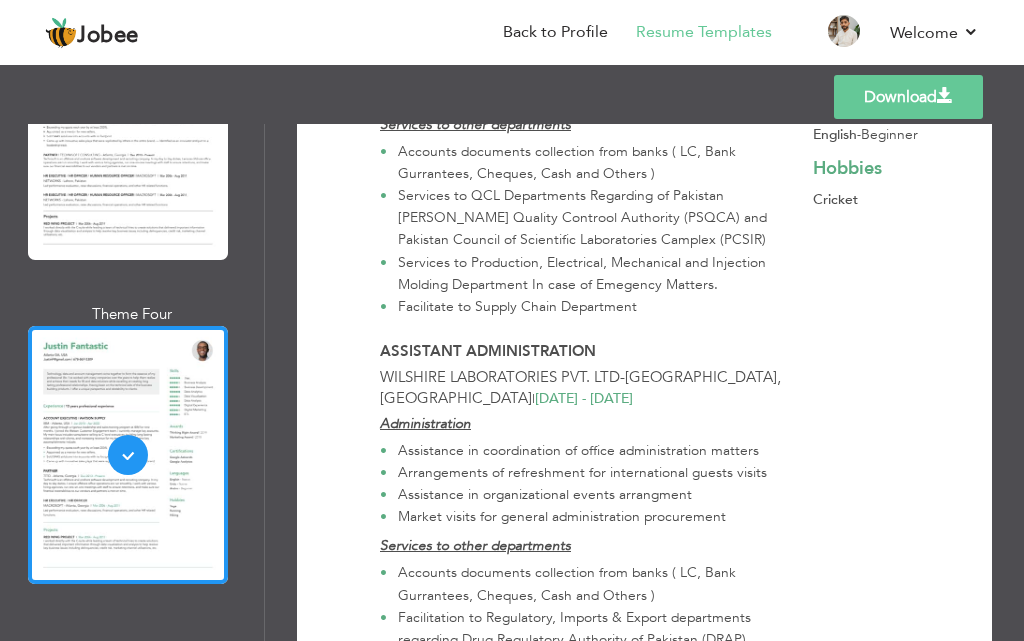 scroll, scrollTop: 168, scrollLeft: 0, axis: vertical 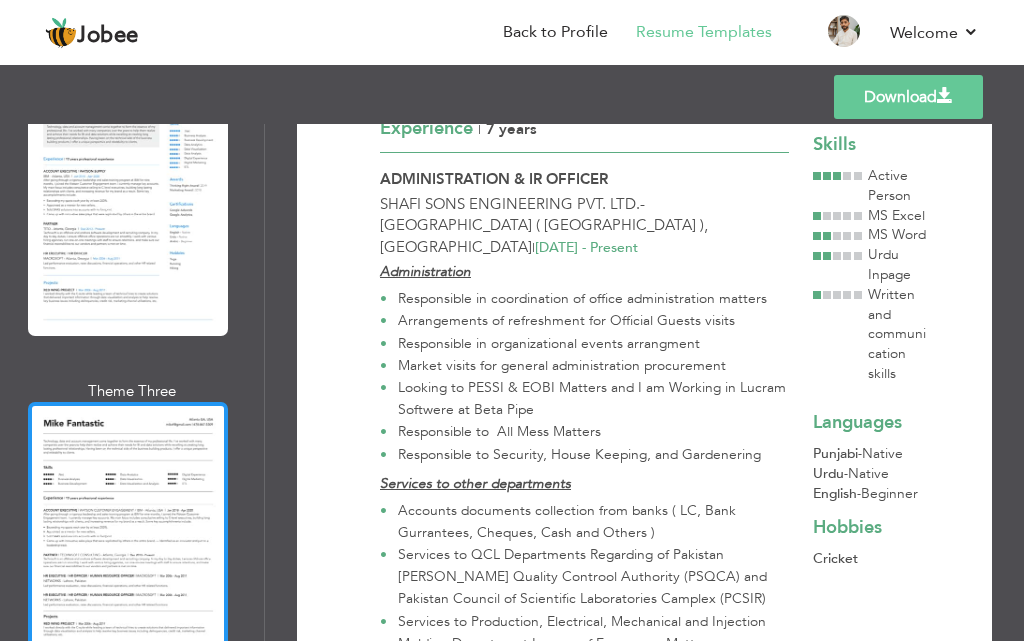 click at bounding box center [128, 531] 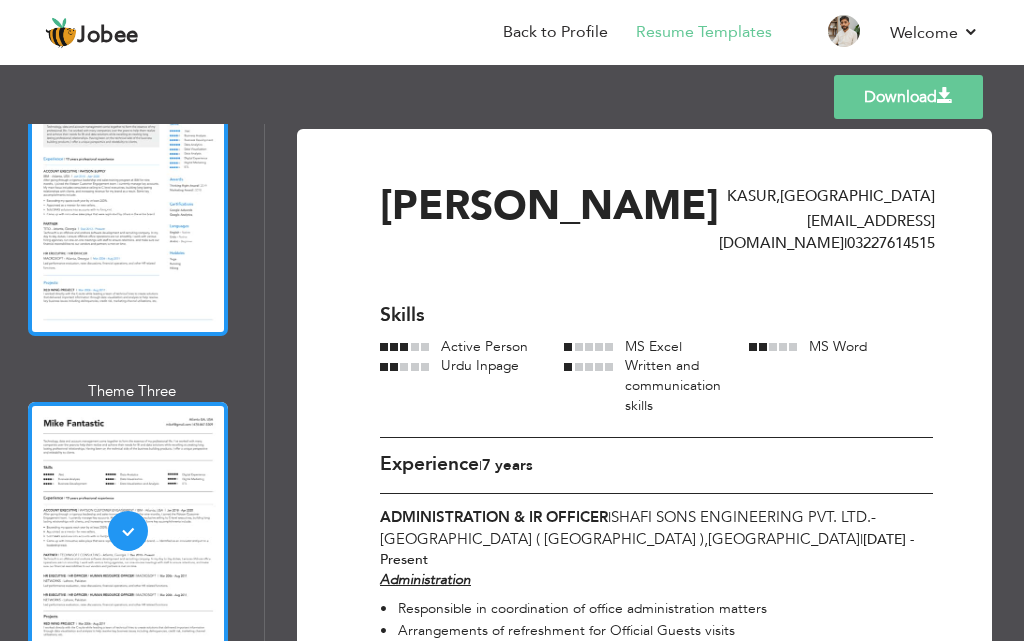 click at bounding box center [128, 207] 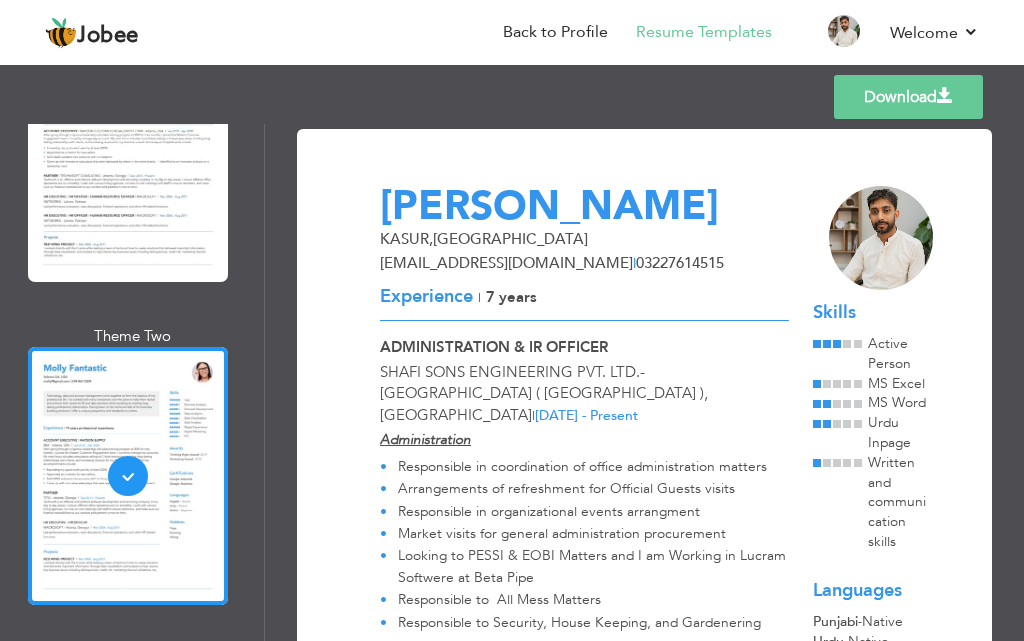 scroll, scrollTop: 2243, scrollLeft: 0, axis: vertical 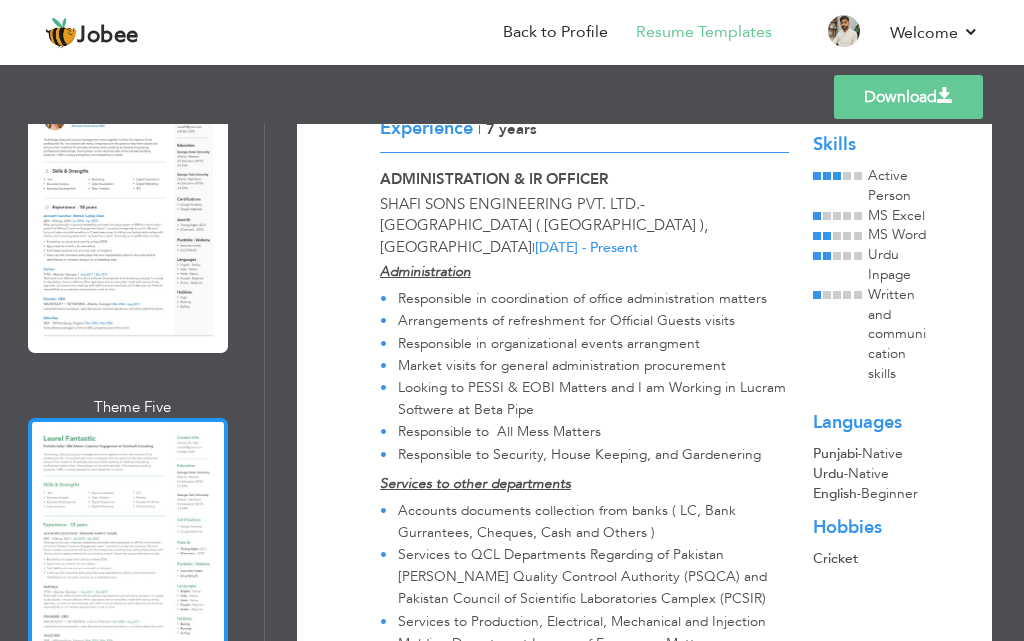 click at bounding box center [128, 547] 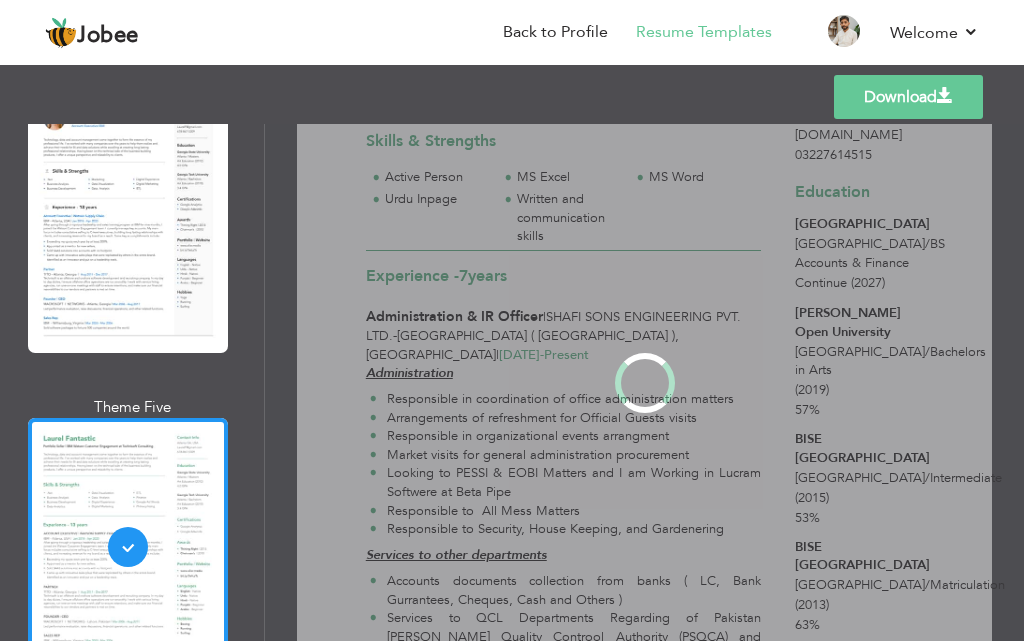 scroll, scrollTop: 0, scrollLeft: 0, axis: both 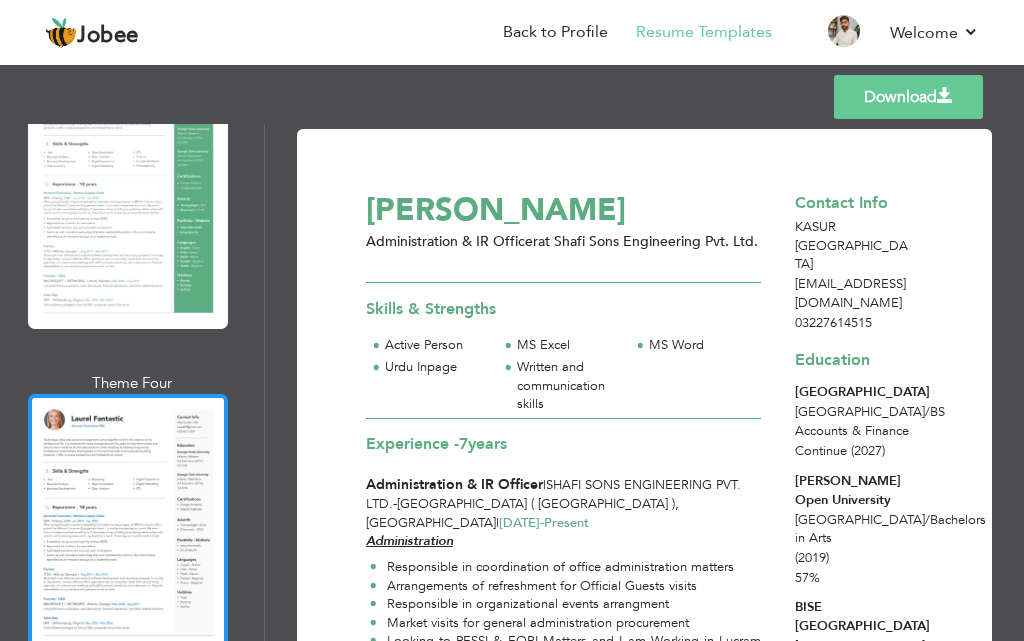 click at bounding box center (128, 523) 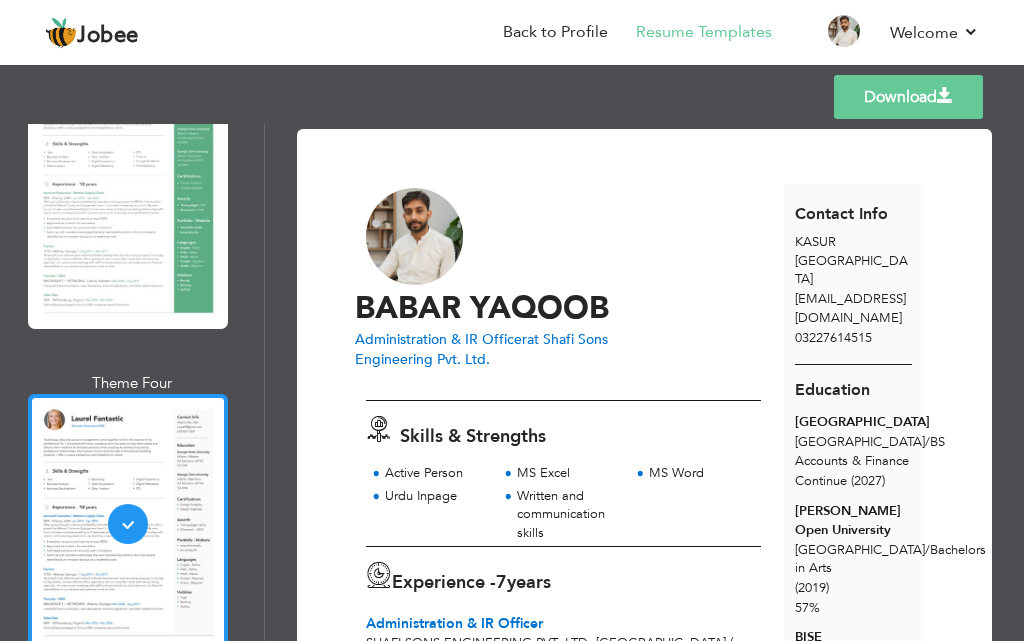 scroll, scrollTop: 943, scrollLeft: 0, axis: vertical 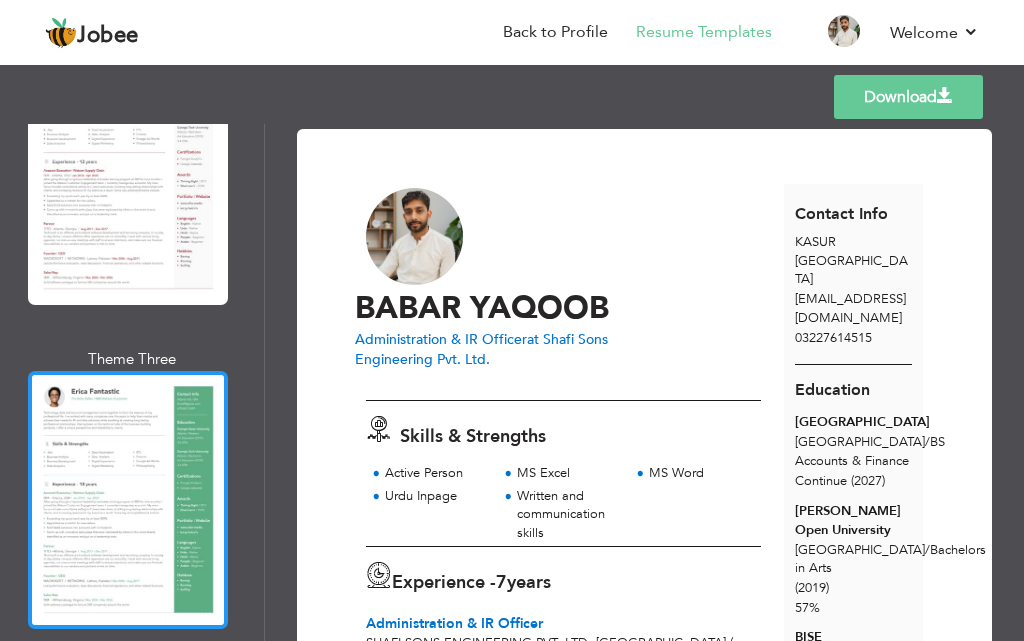click at bounding box center [128, 500] 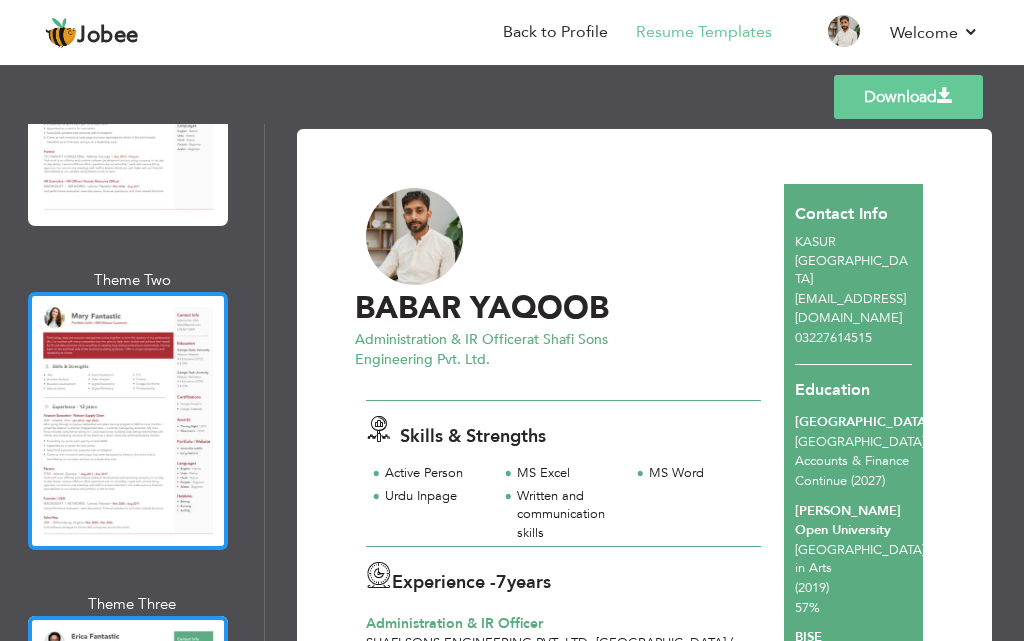 scroll, scrollTop: 243, scrollLeft: 0, axis: vertical 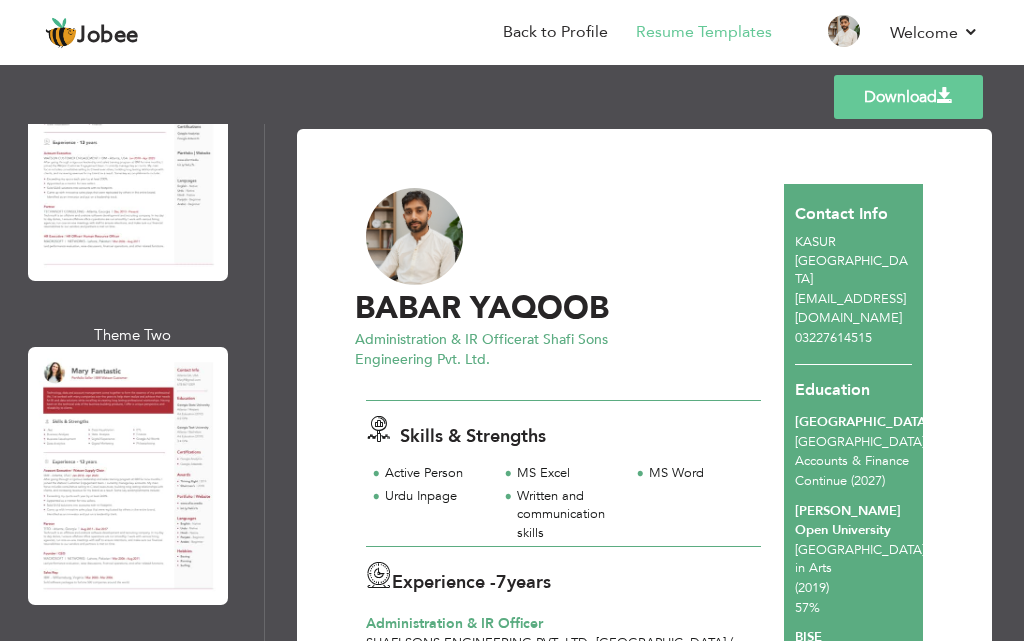 click at bounding box center [128, 476] 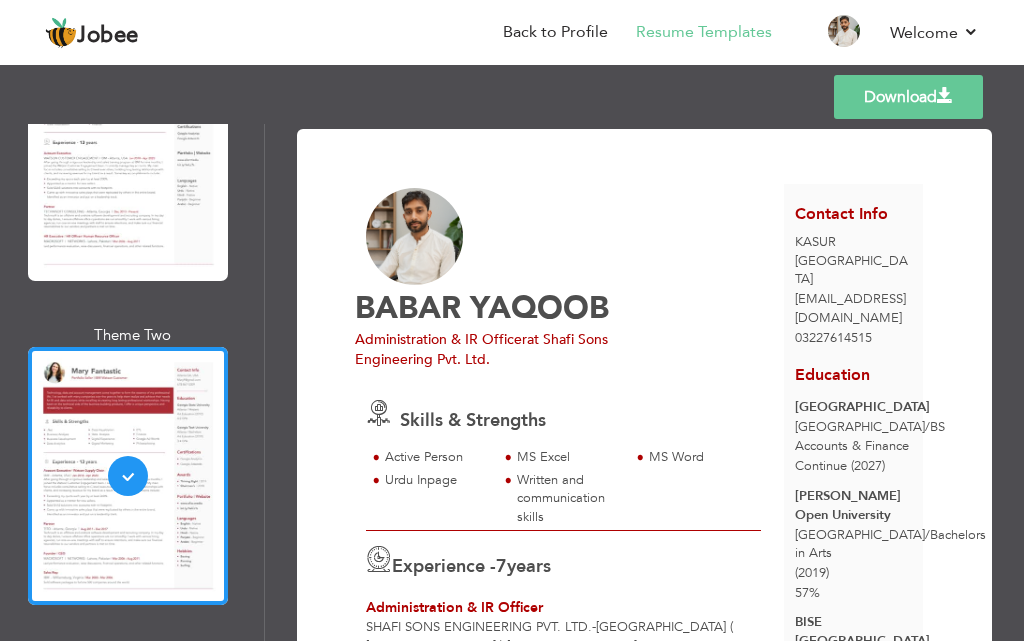 drag, startPoint x: 100, startPoint y: 205, endPoint x: 117, endPoint y: 214, distance: 19.235384 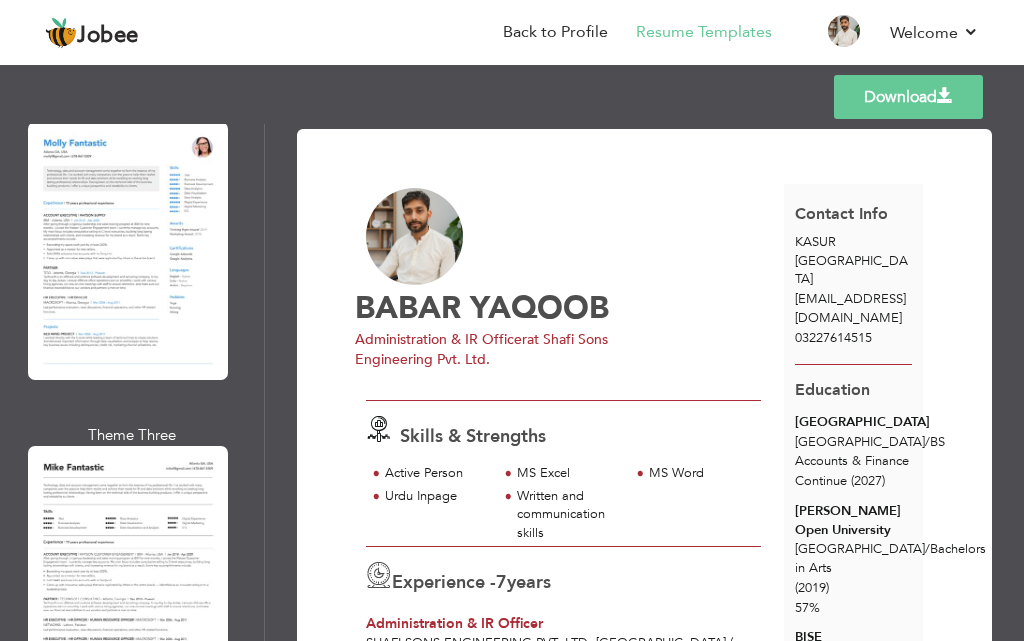 scroll, scrollTop: 2700, scrollLeft: 0, axis: vertical 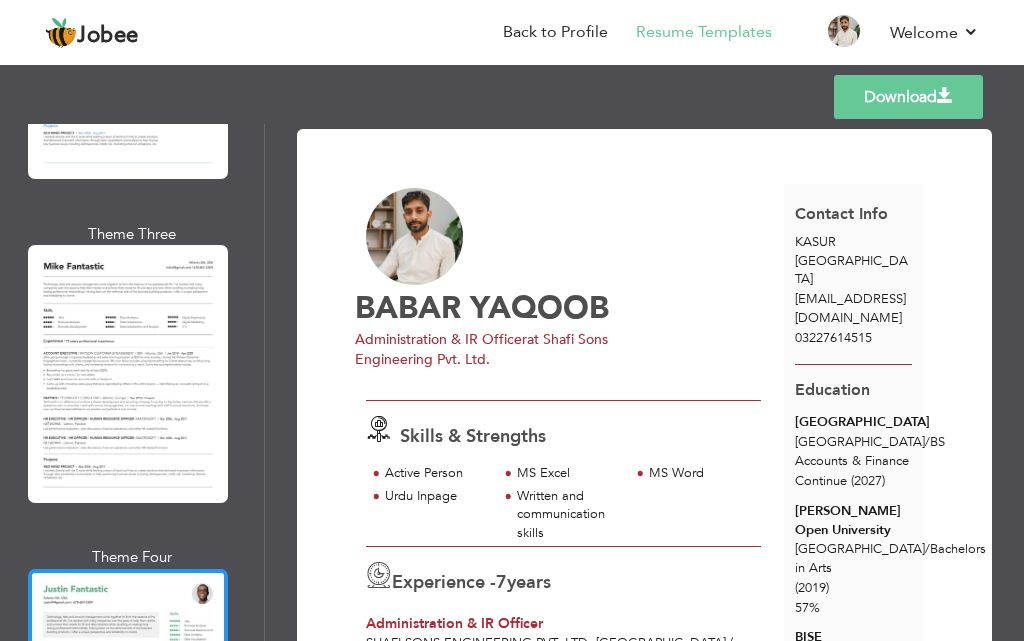 click at bounding box center (128, 698) 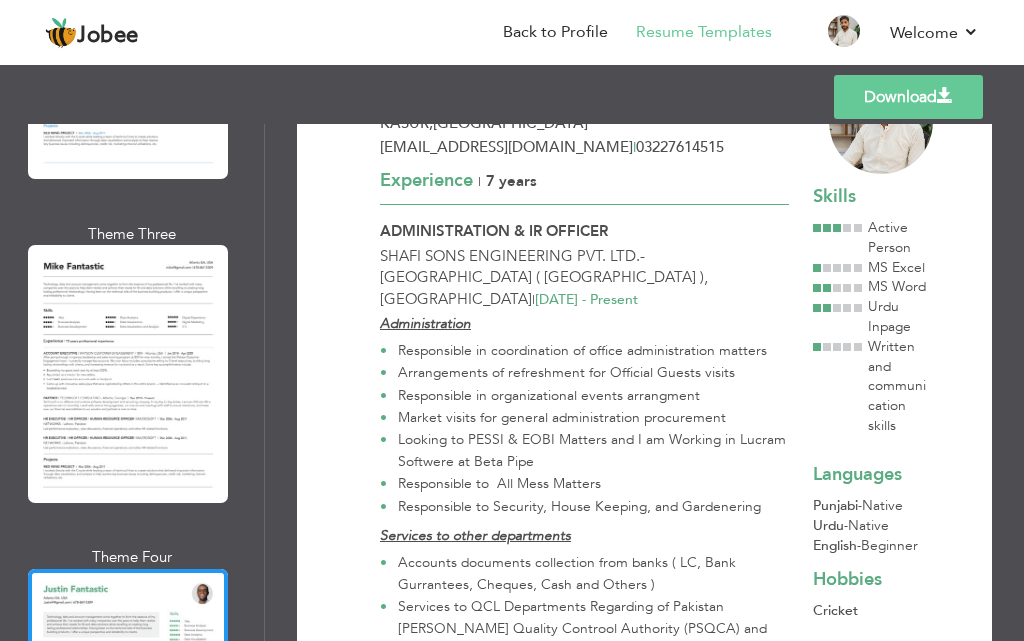 scroll, scrollTop: 0, scrollLeft: 0, axis: both 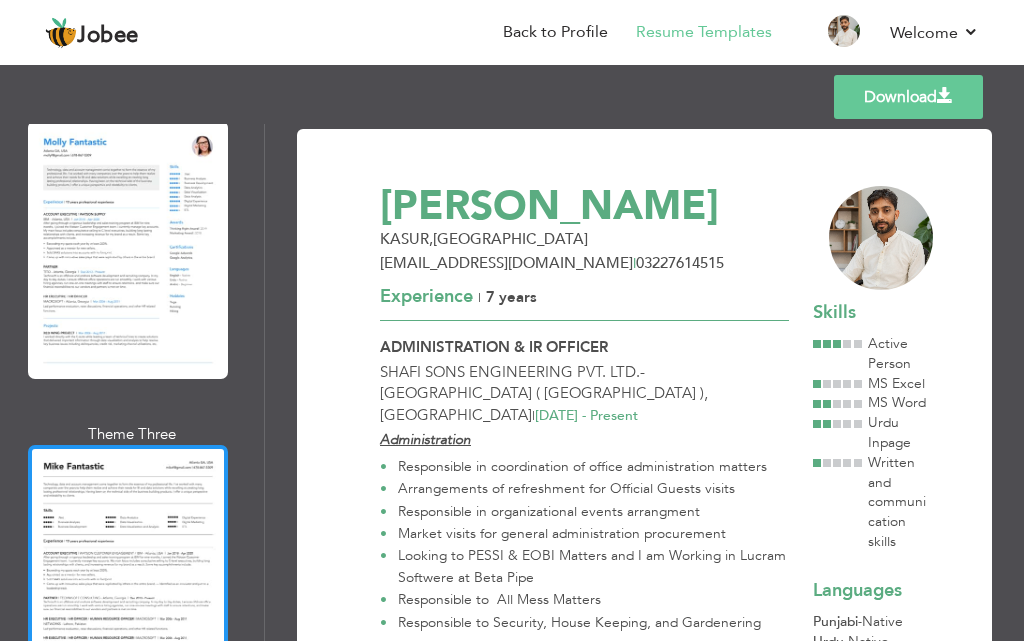 click at bounding box center (128, 574) 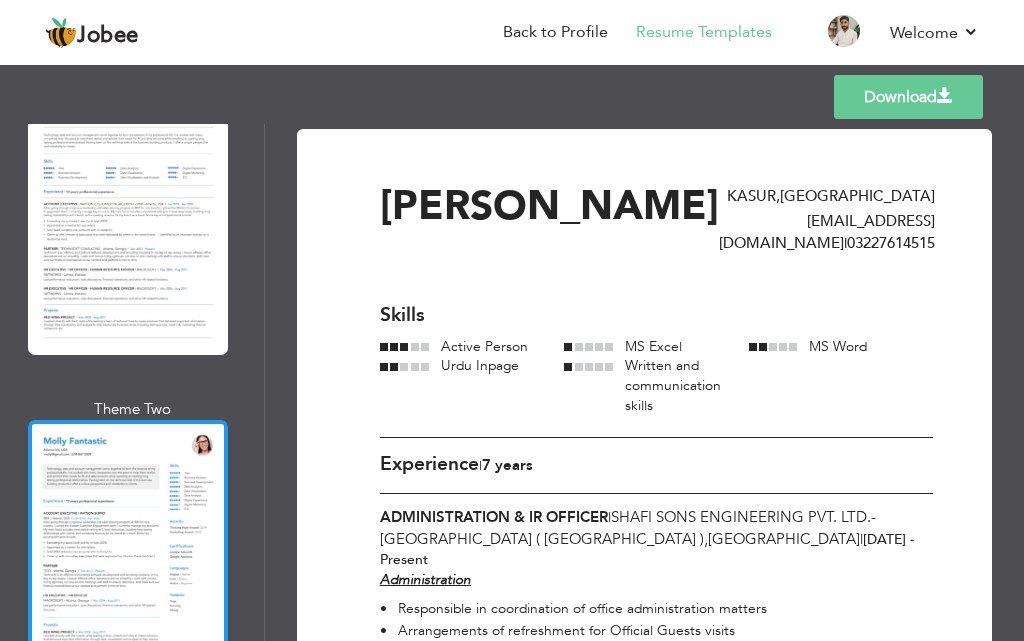 scroll, scrollTop: 2200, scrollLeft: 0, axis: vertical 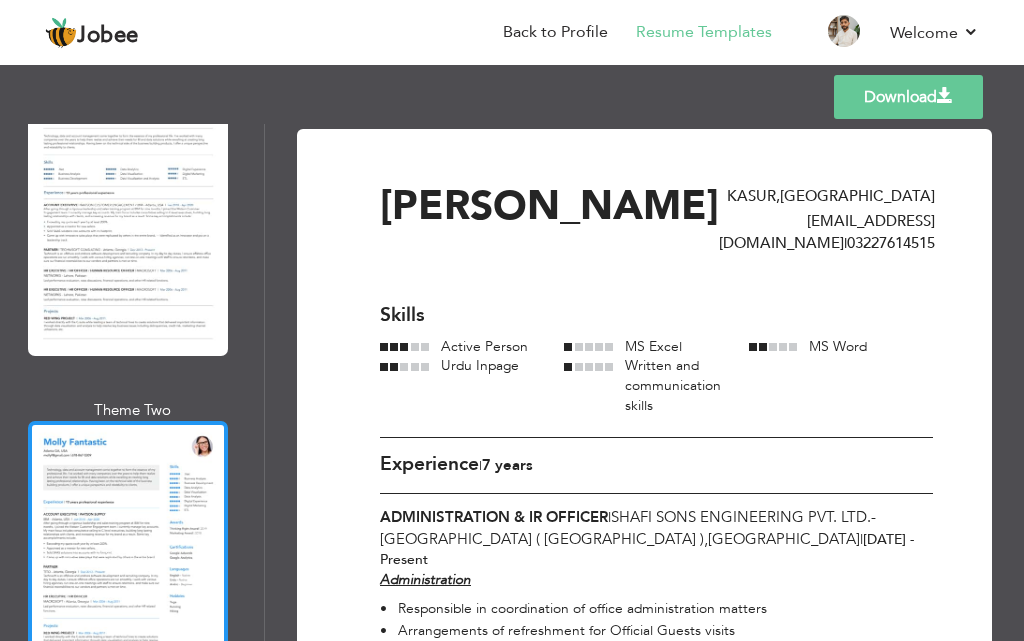 click at bounding box center [128, 550] 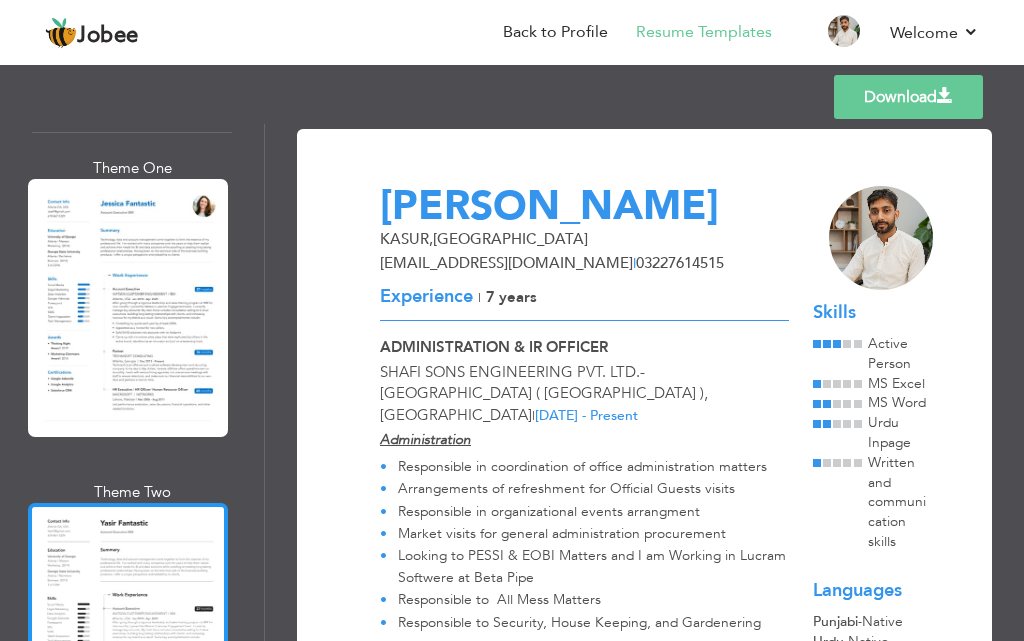 scroll, scrollTop: 3500, scrollLeft: 0, axis: vertical 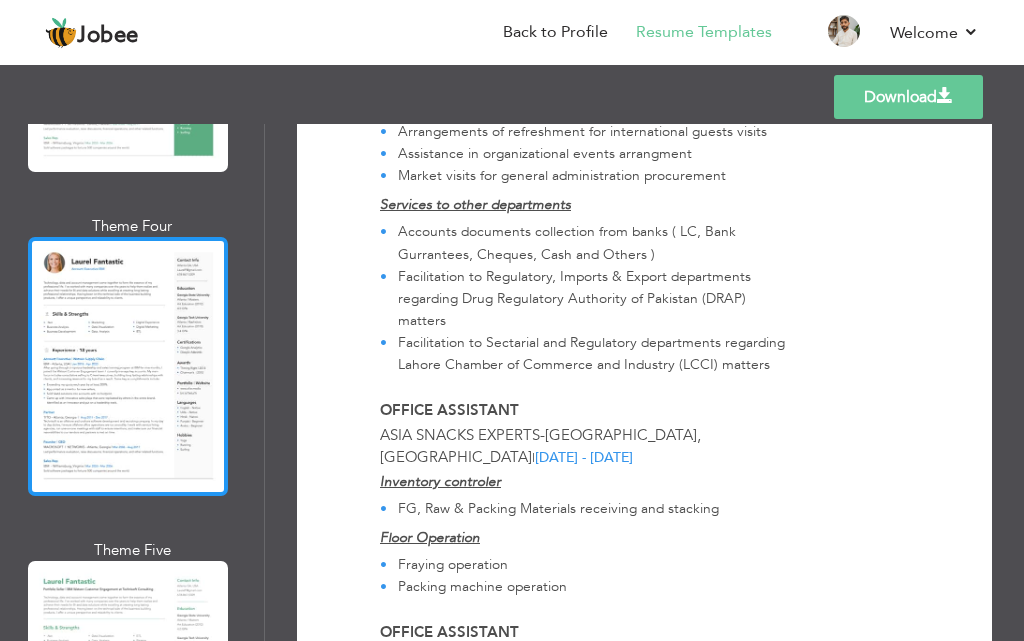 click at bounding box center (128, 366) 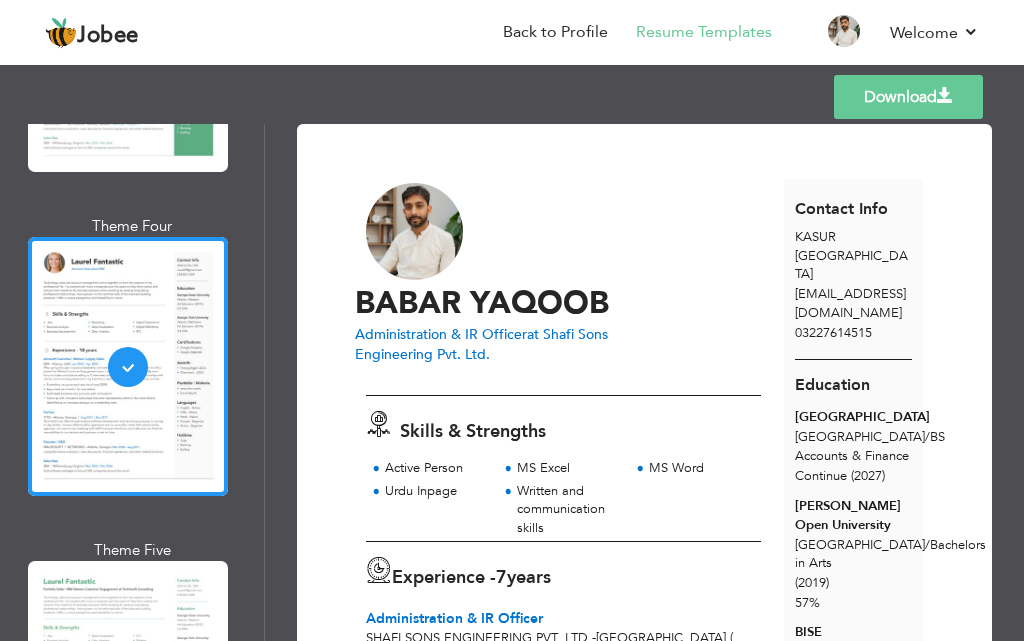 scroll, scrollTop: 0, scrollLeft: 0, axis: both 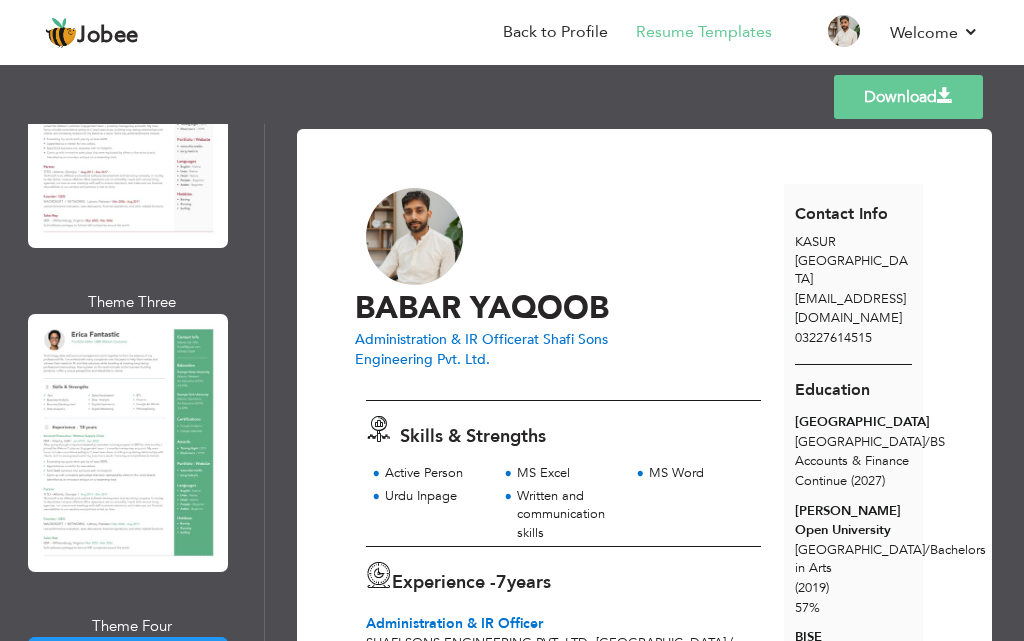 click at bounding box center (128, 443) 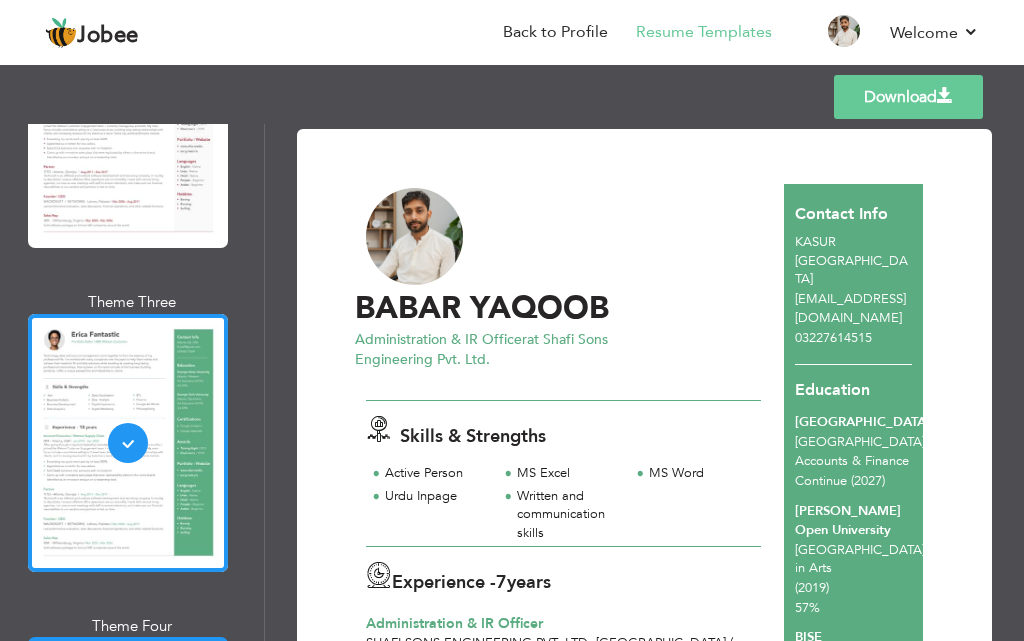 scroll, scrollTop: 200, scrollLeft: 0, axis: vertical 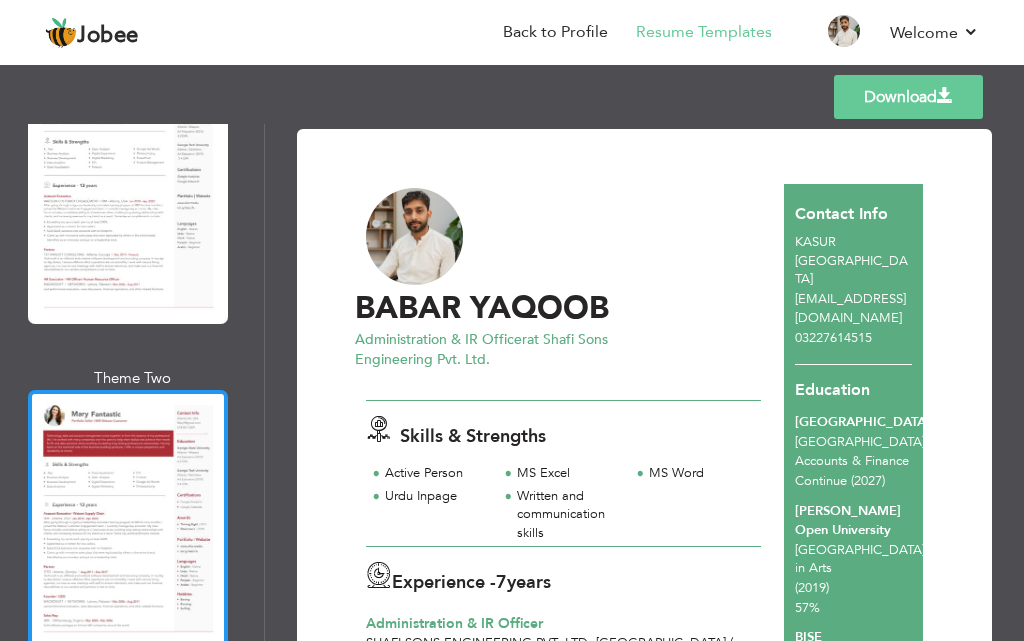 click at bounding box center [128, 519] 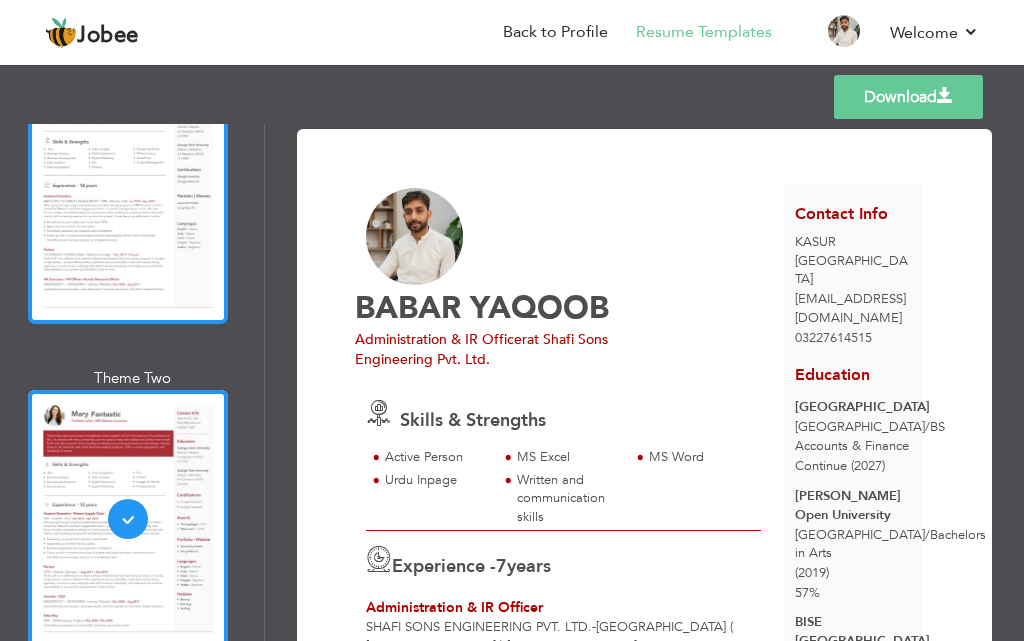 click at bounding box center [128, 195] 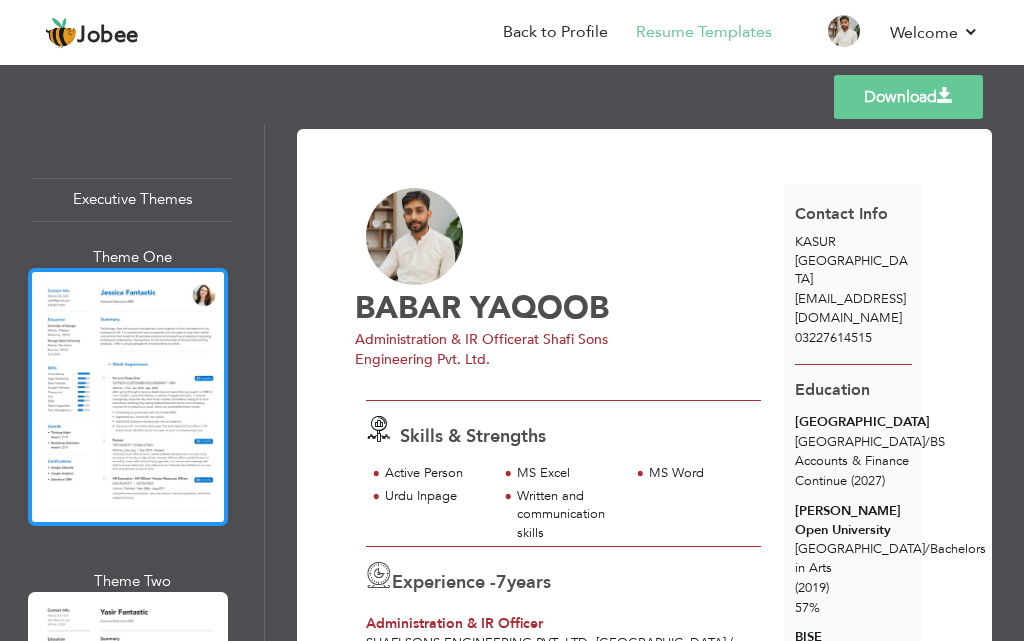 scroll, scrollTop: 3300, scrollLeft: 0, axis: vertical 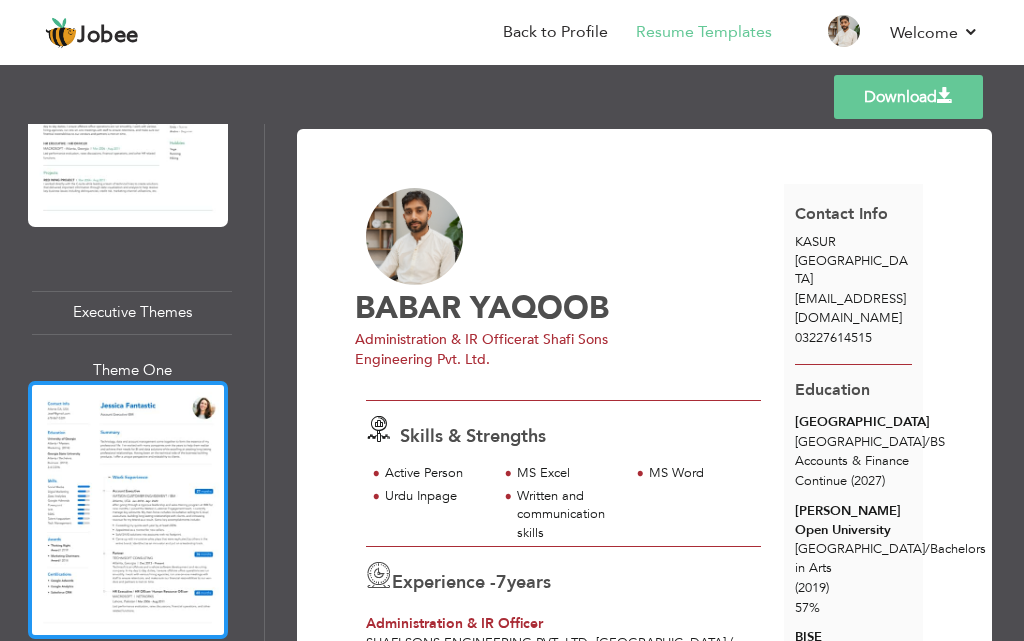 click at bounding box center [128, 510] 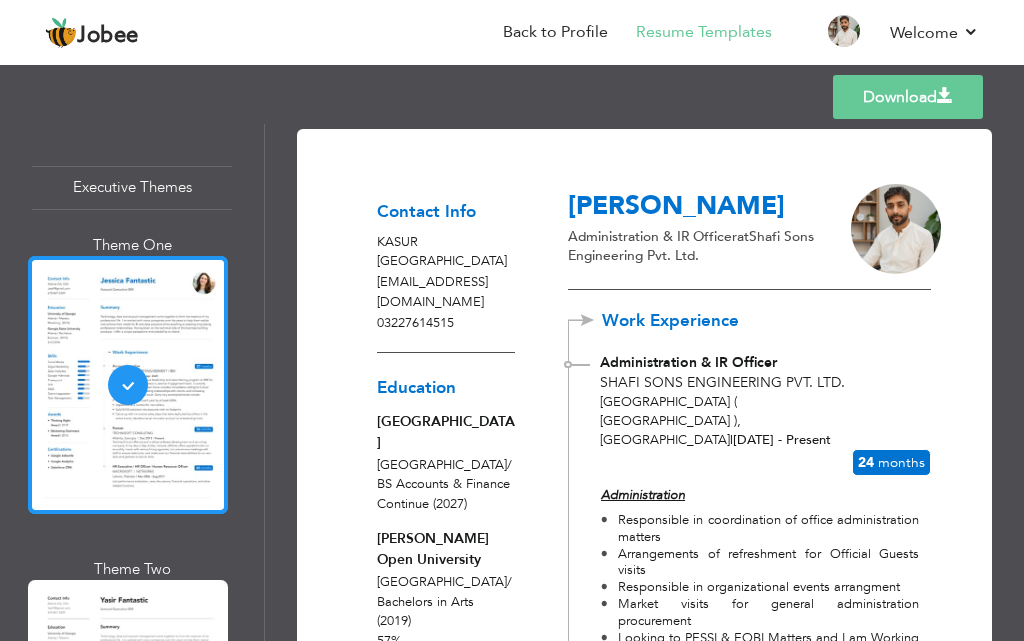 scroll, scrollTop: 3400, scrollLeft: 0, axis: vertical 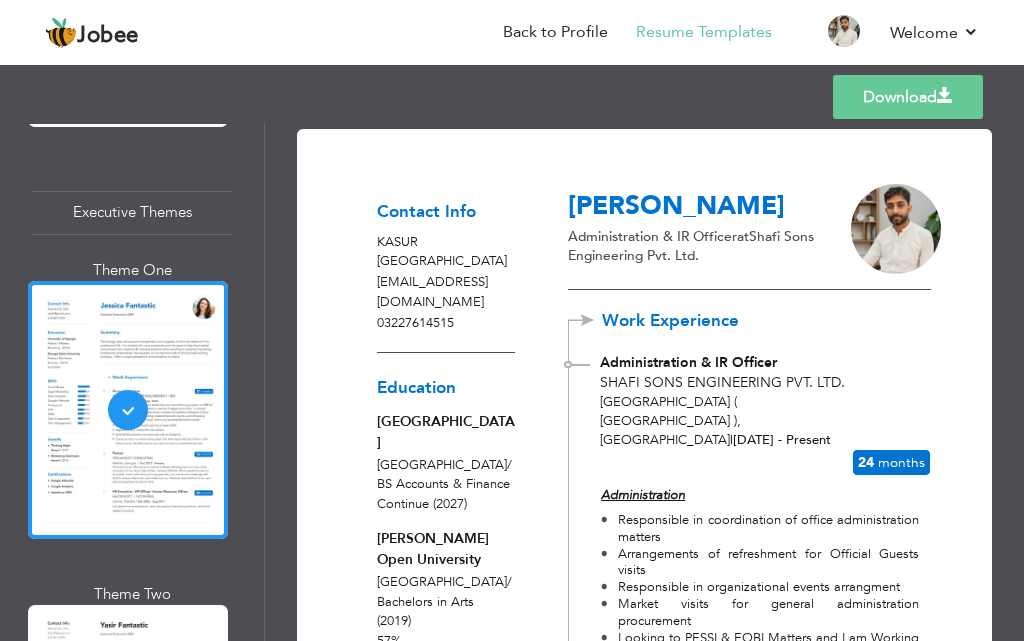click on "Download" at bounding box center [908, 97] 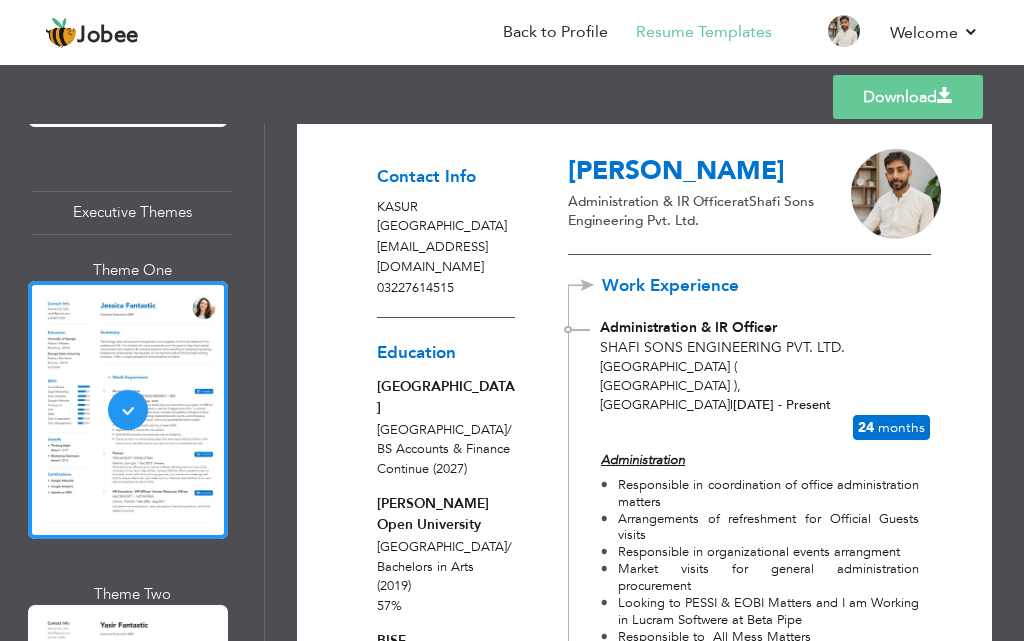 scroll, scrollTop: 0, scrollLeft: 0, axis: both 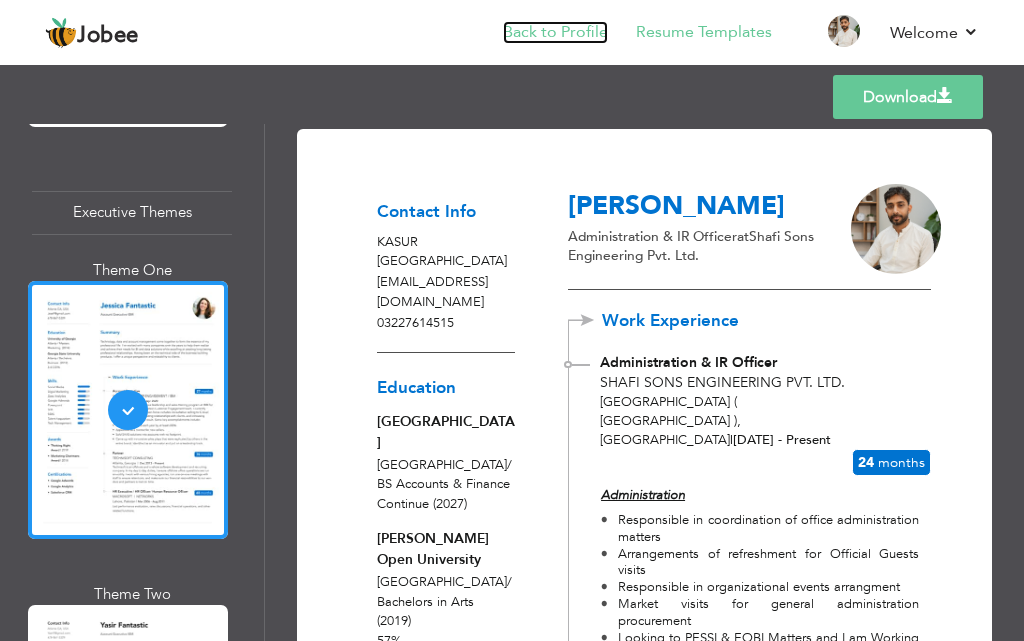 click on "Back to Profile" at bounding box center (555, 32) 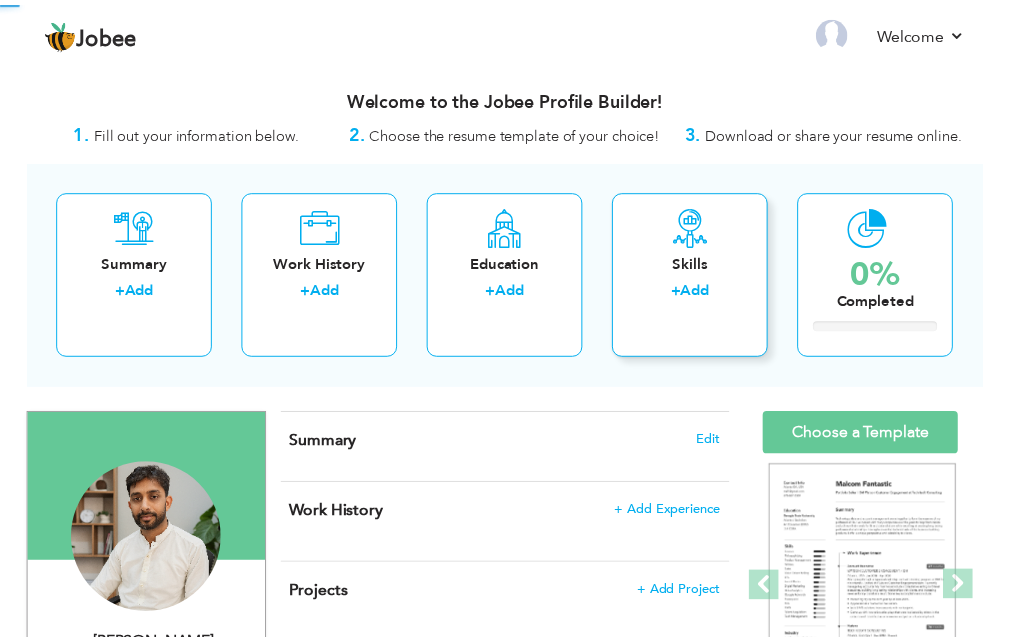 scroll, scrollTop: 0, scrollLeft: 0, axis: both 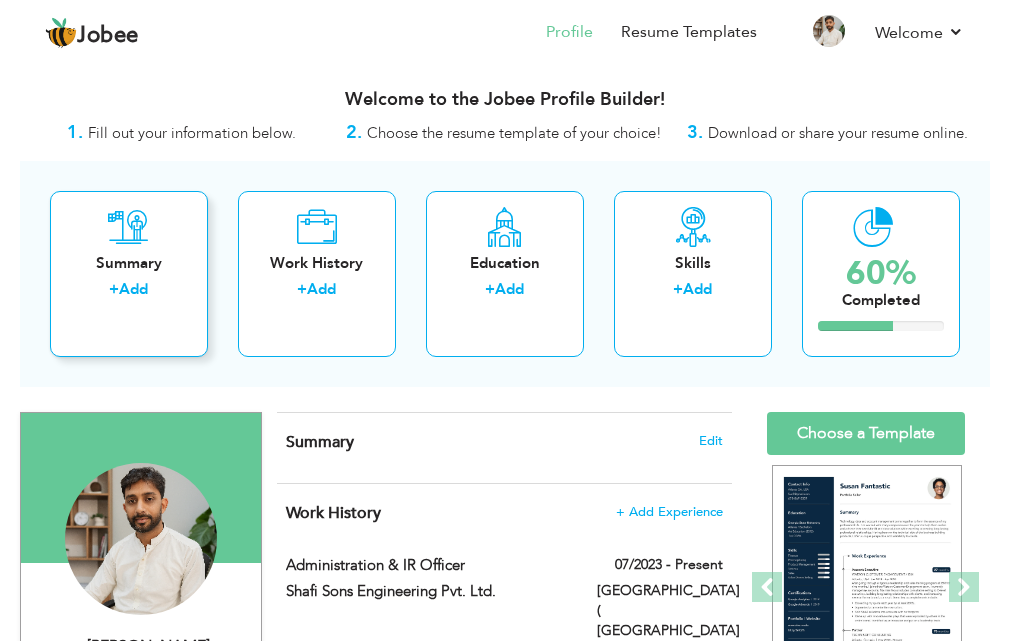 click on "Summary
+  Add" at bounding box center (129, 274) 